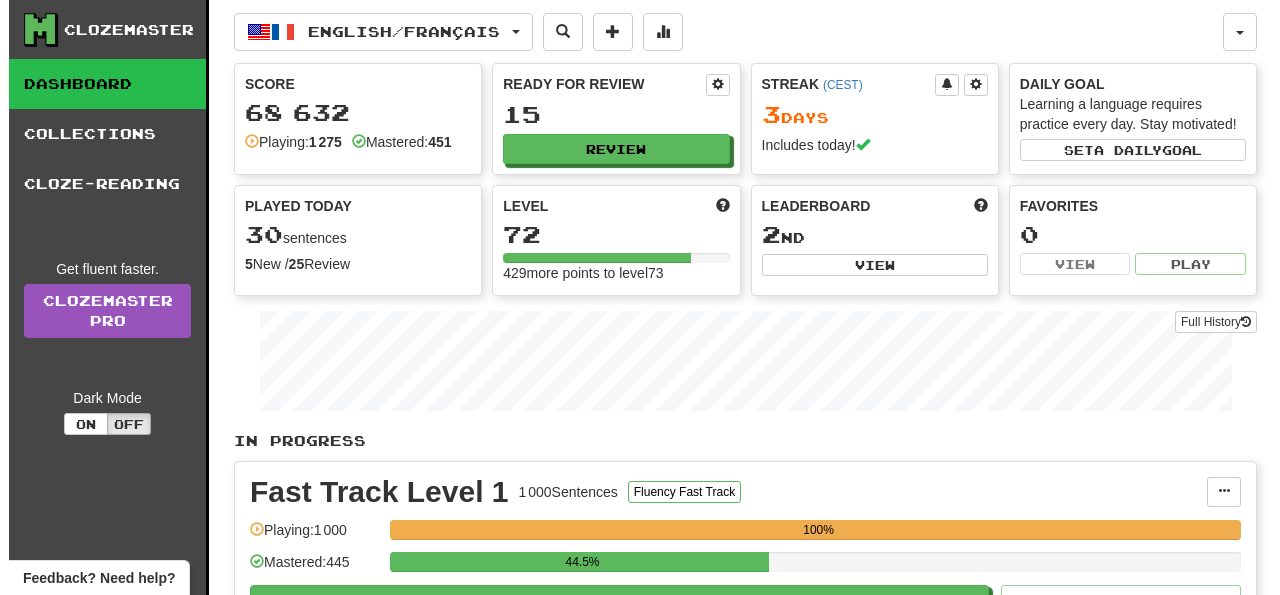scroll, scrollTop: 198, scrollLeft: 0, axis: vertical 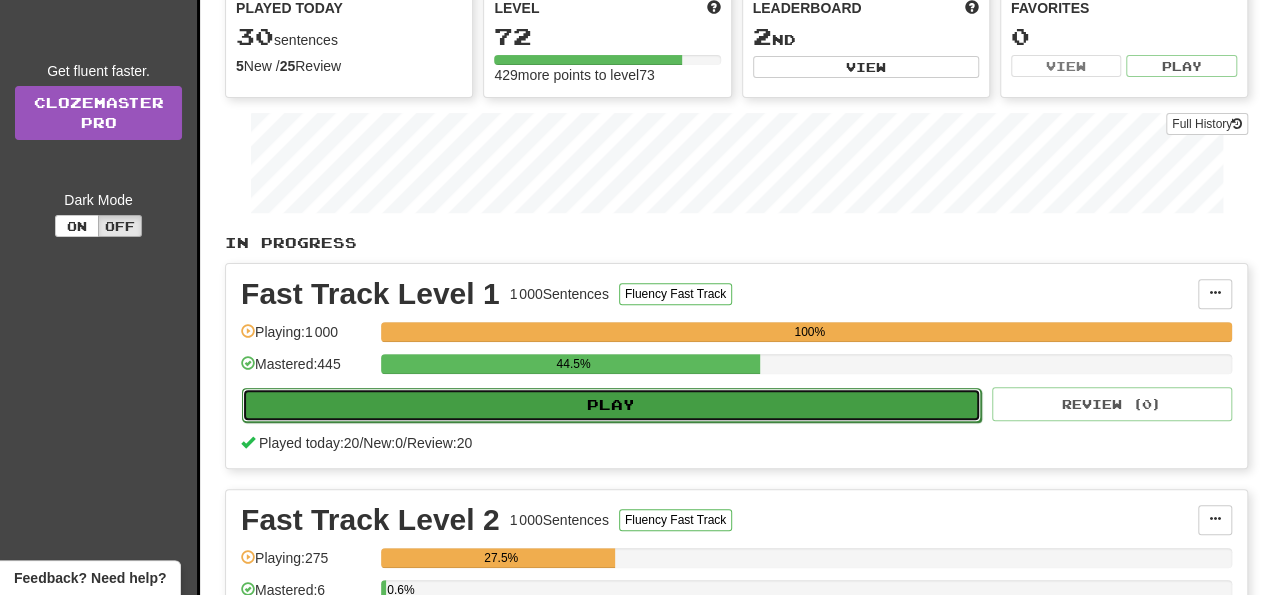 click on "Play" at bounding box center (611, 405) 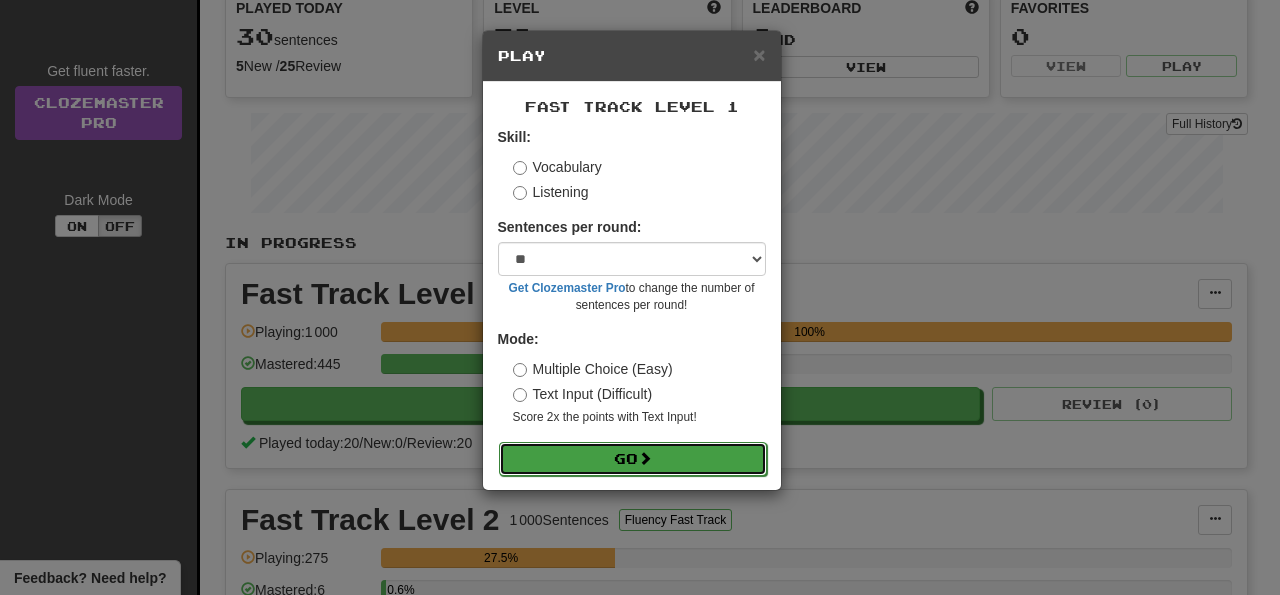click on "Go" at bounding box center [633, 459] 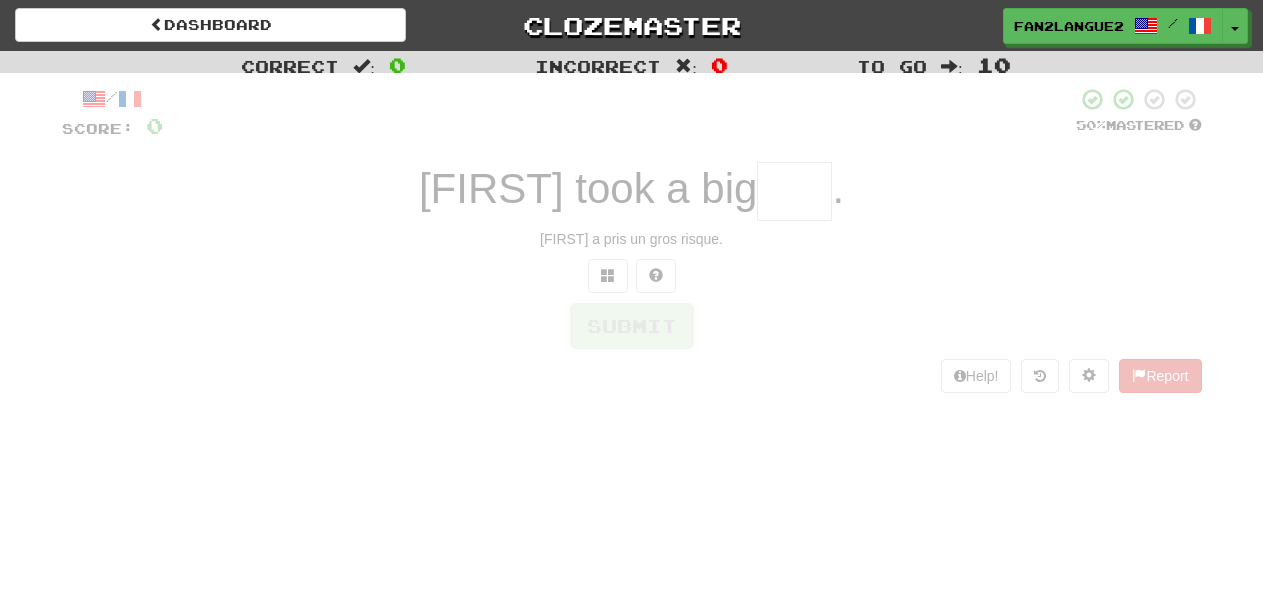scroll, scrollTop: 0, scrollLeft: 0, axis: both 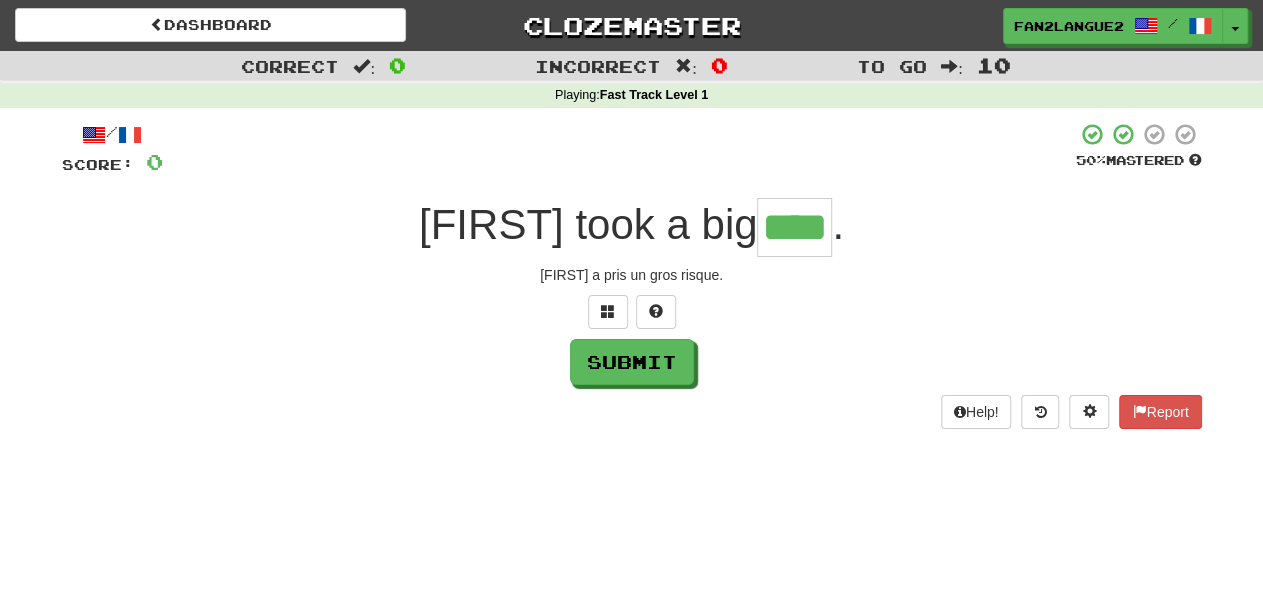 type on "****" 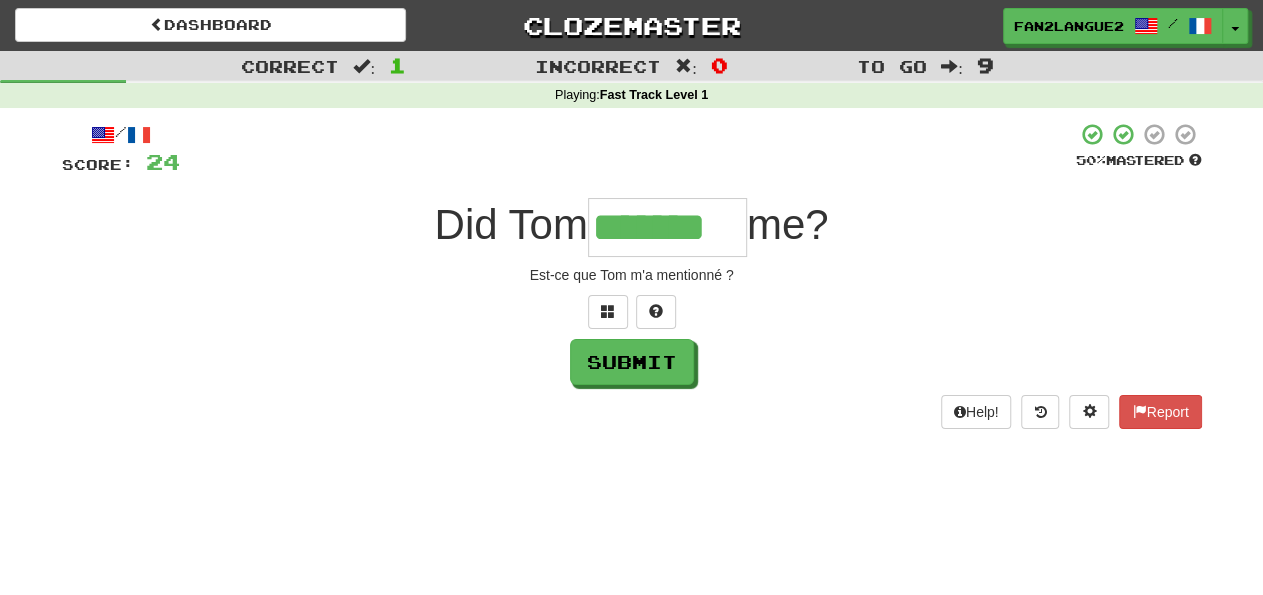 type on "*******" 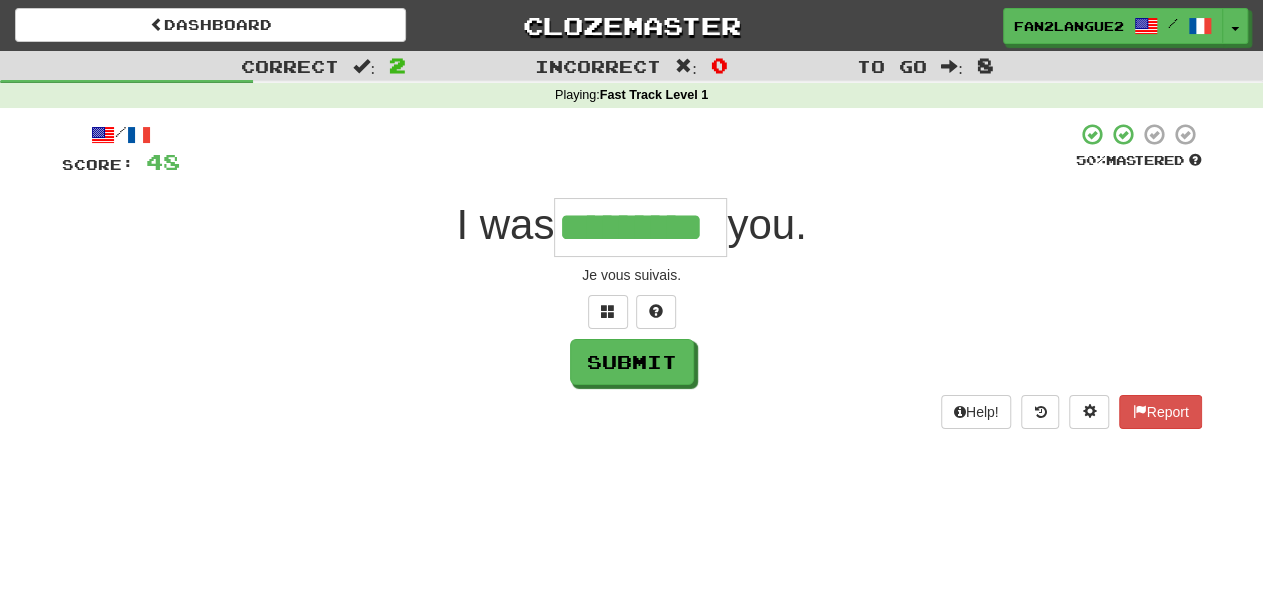 type on "*********" 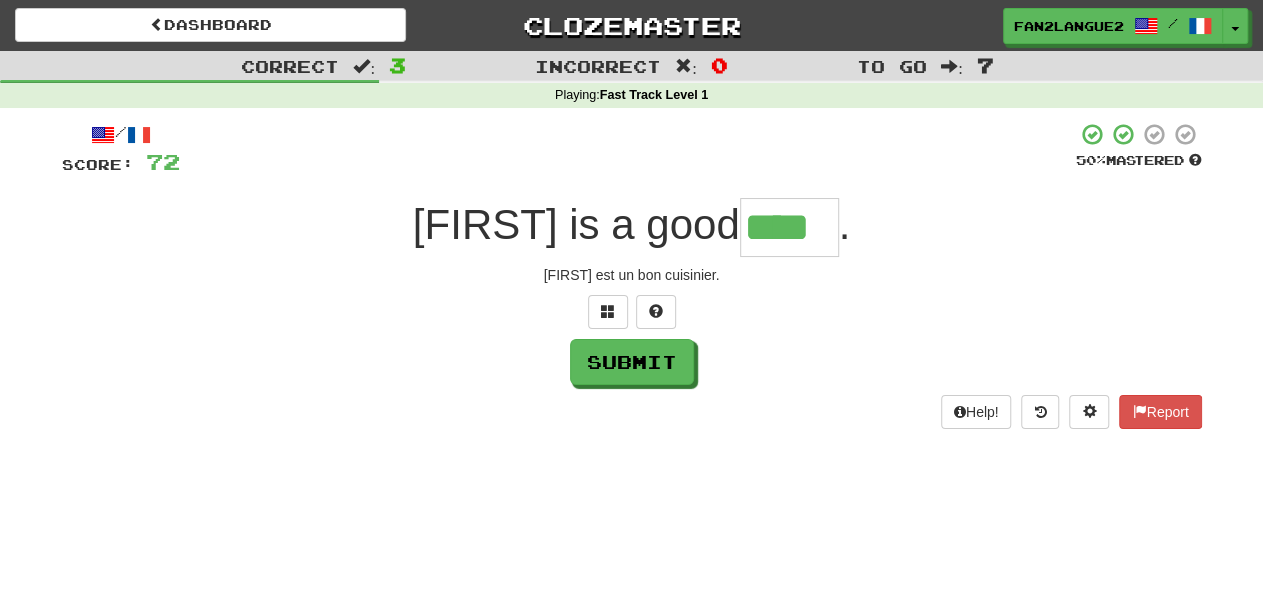 type on "****" 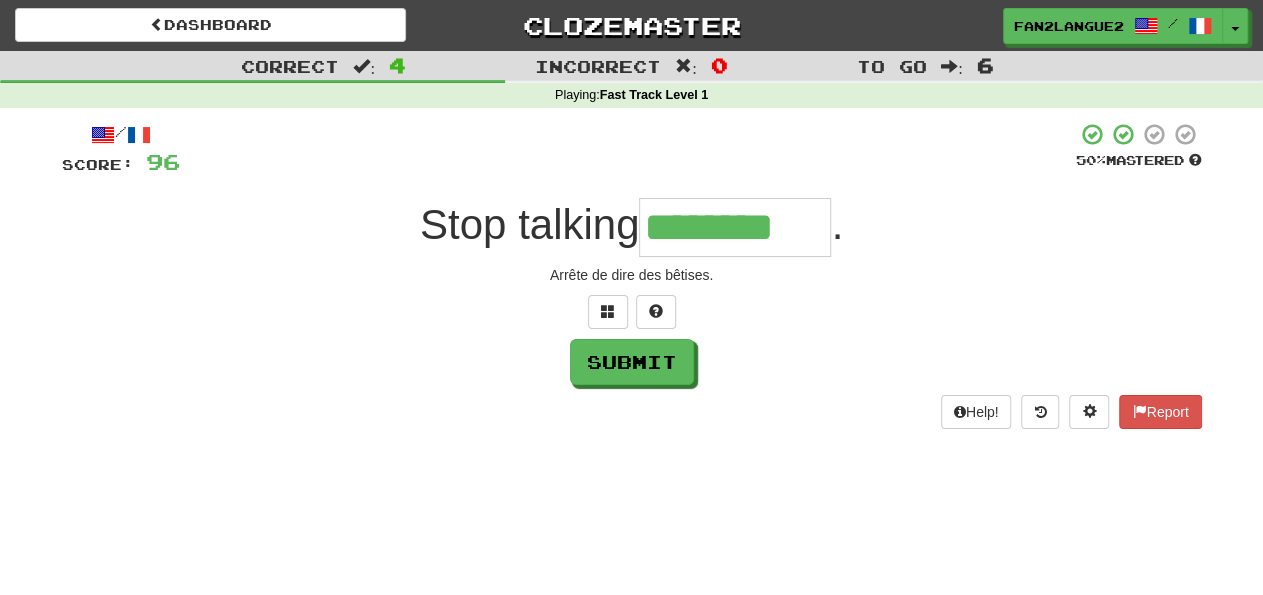 type on "********" 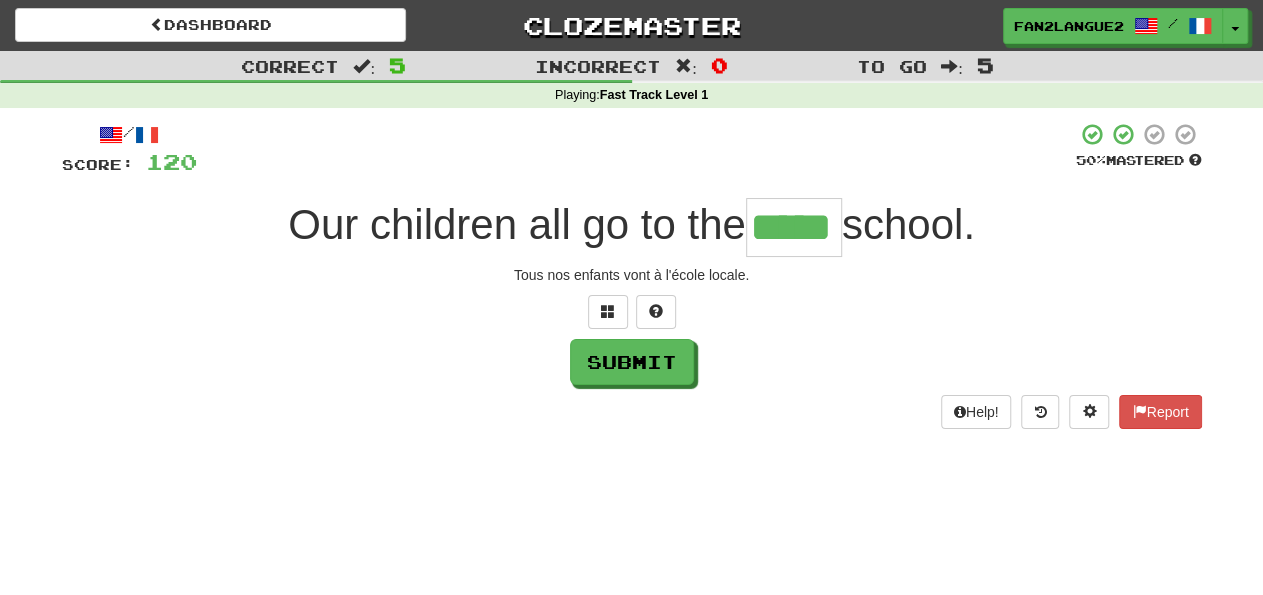 type on "*****" 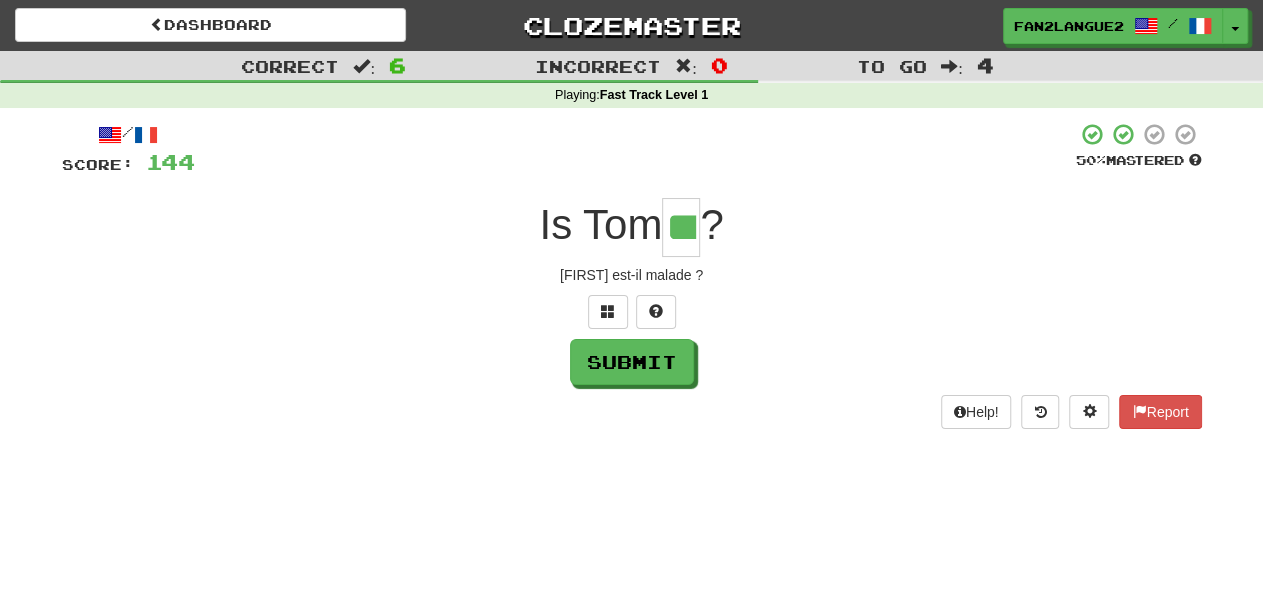 type on "***" 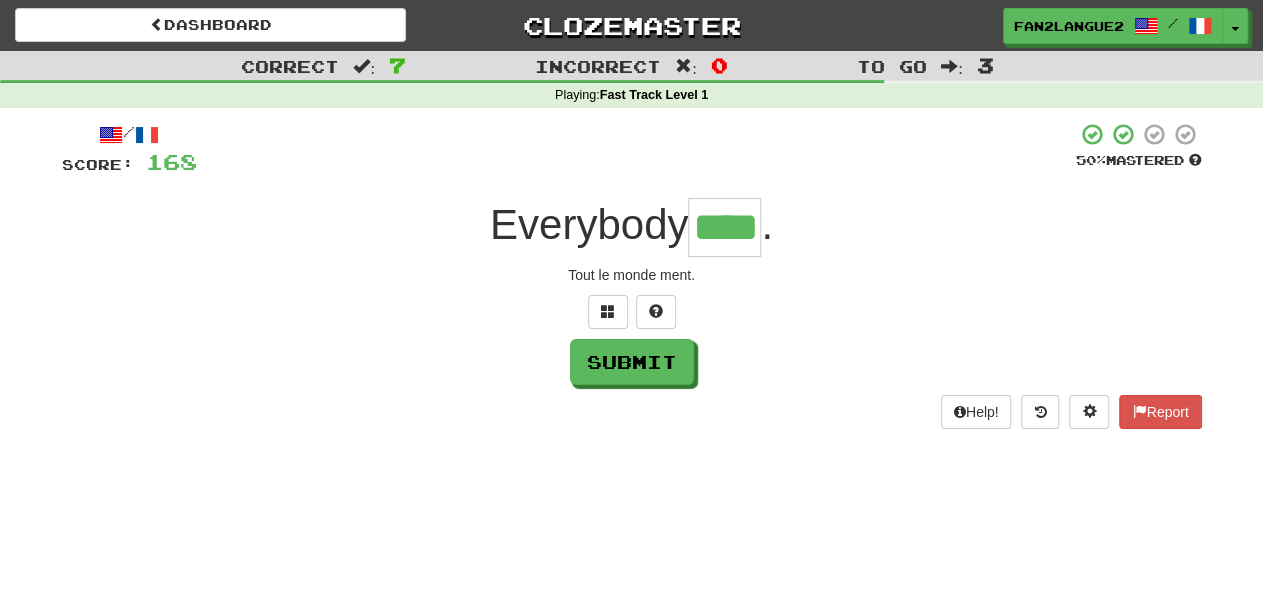 type on "****" 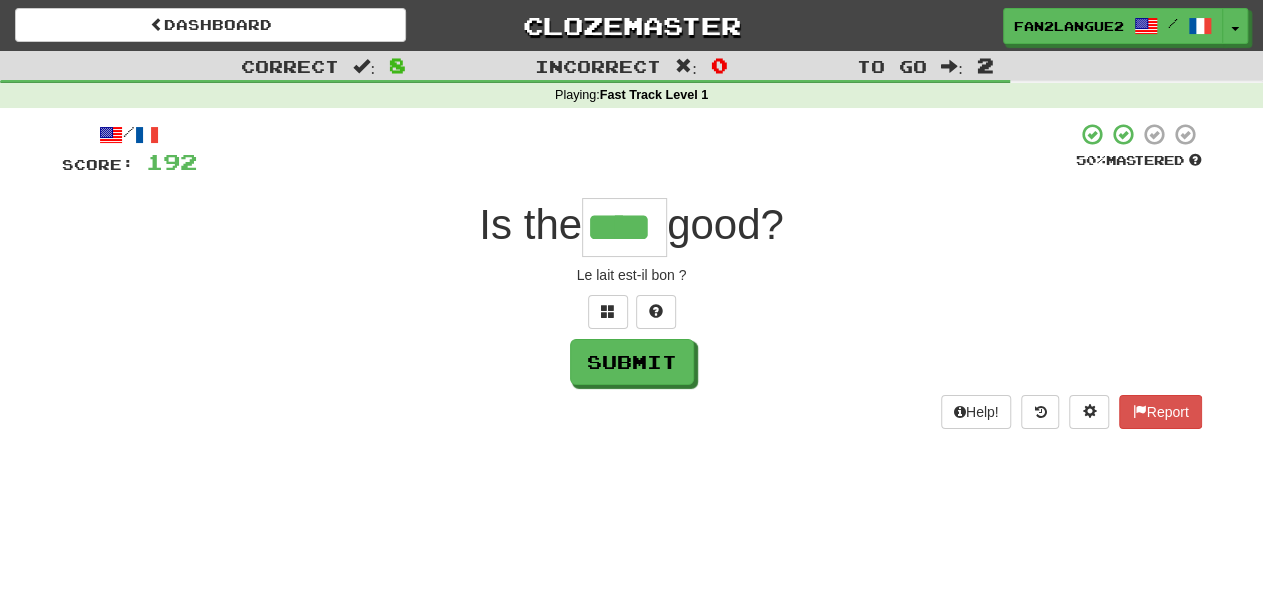 type on "****" 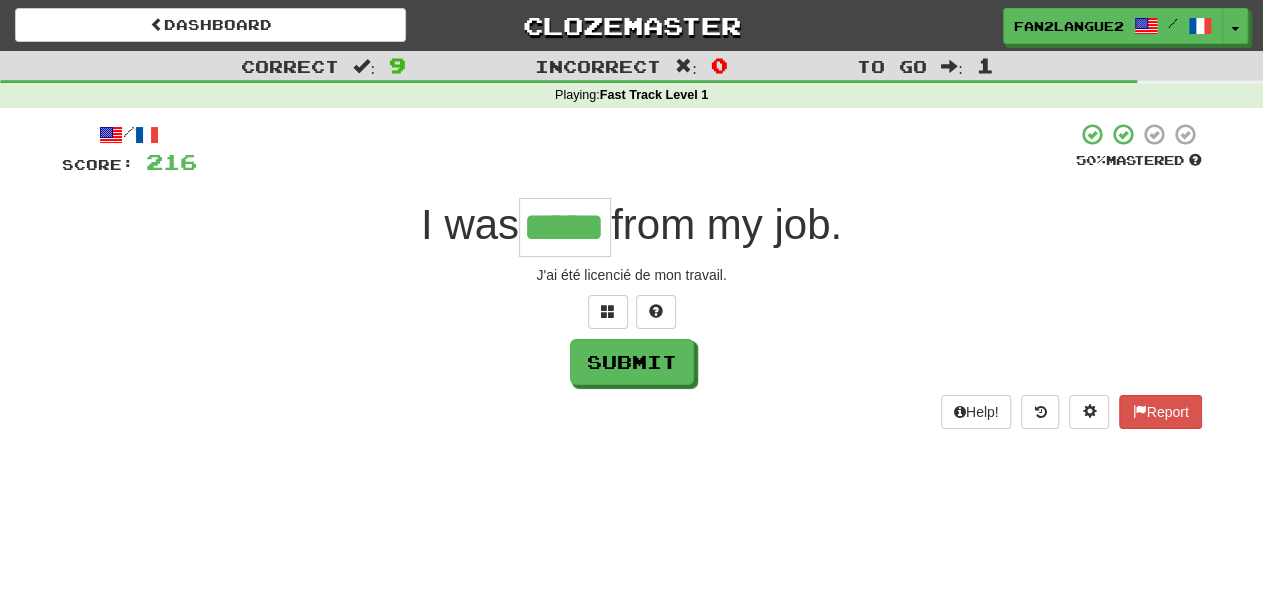 type on "*****" 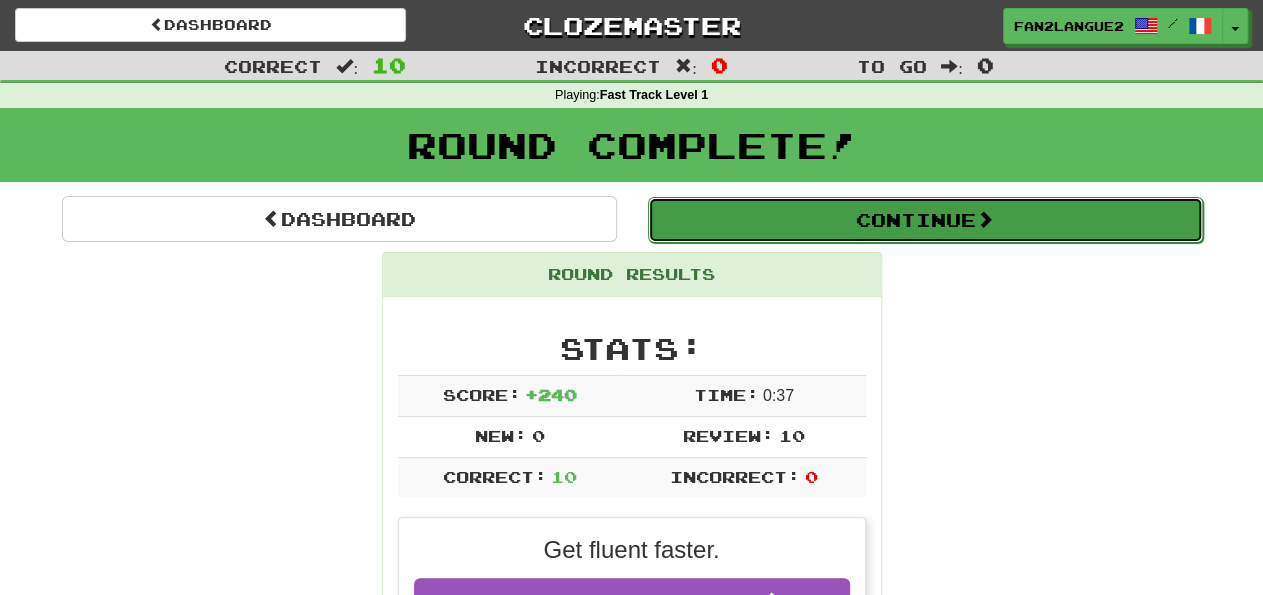 click on "Continue" at bounding box center [925, 220] 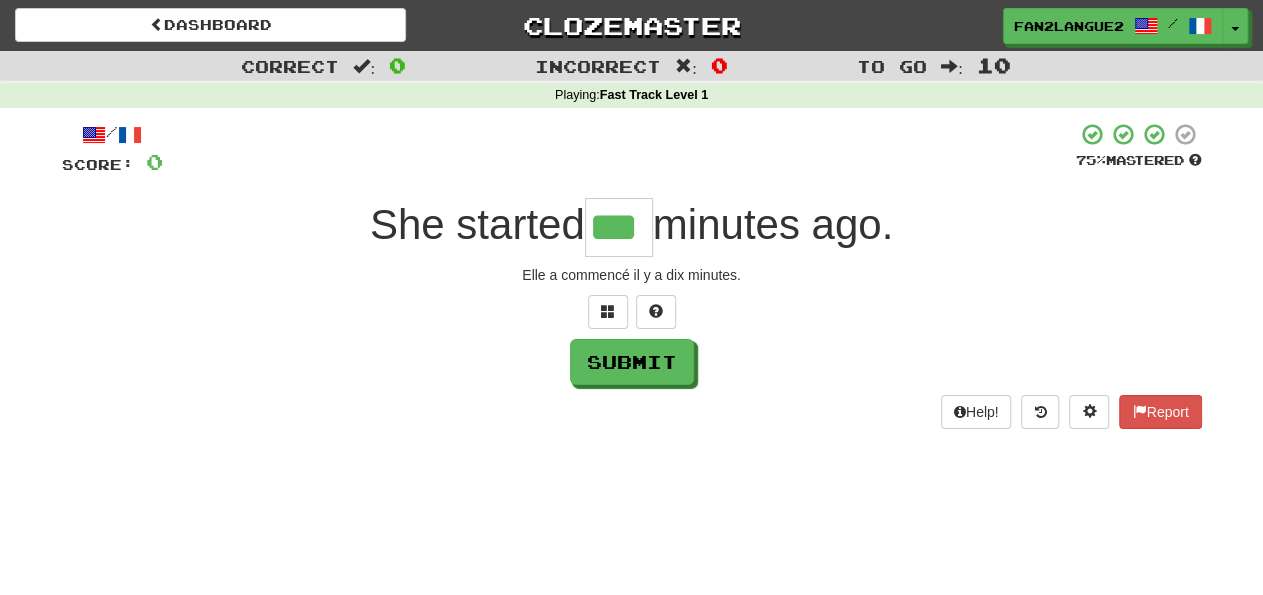 type on "***" 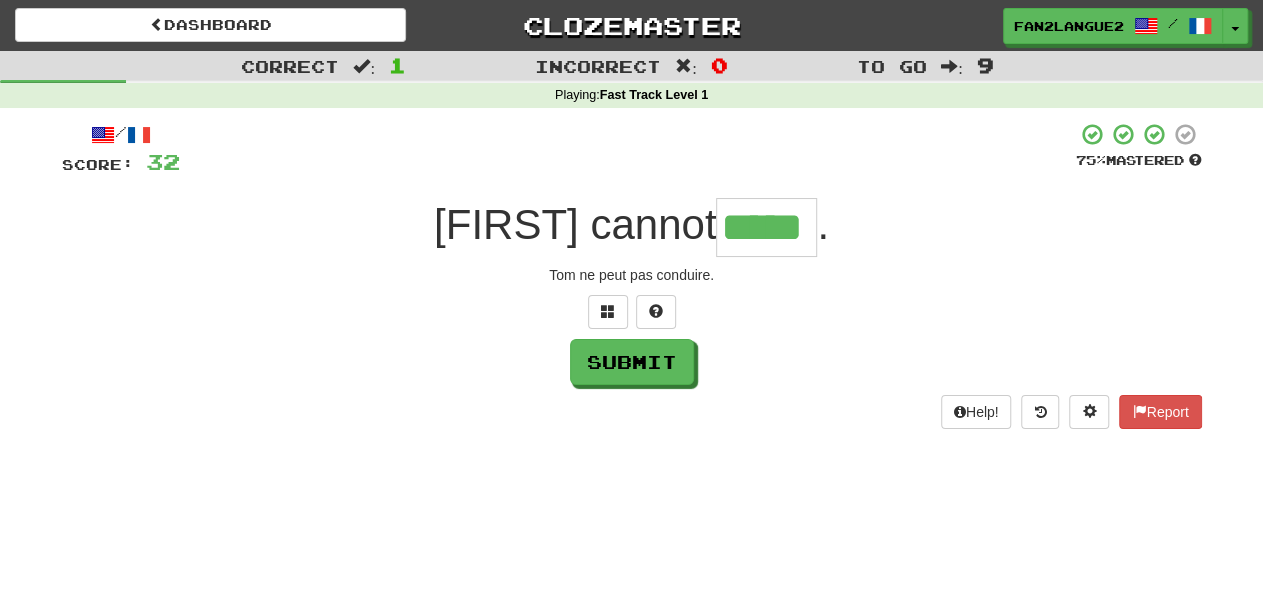 type on "*****" 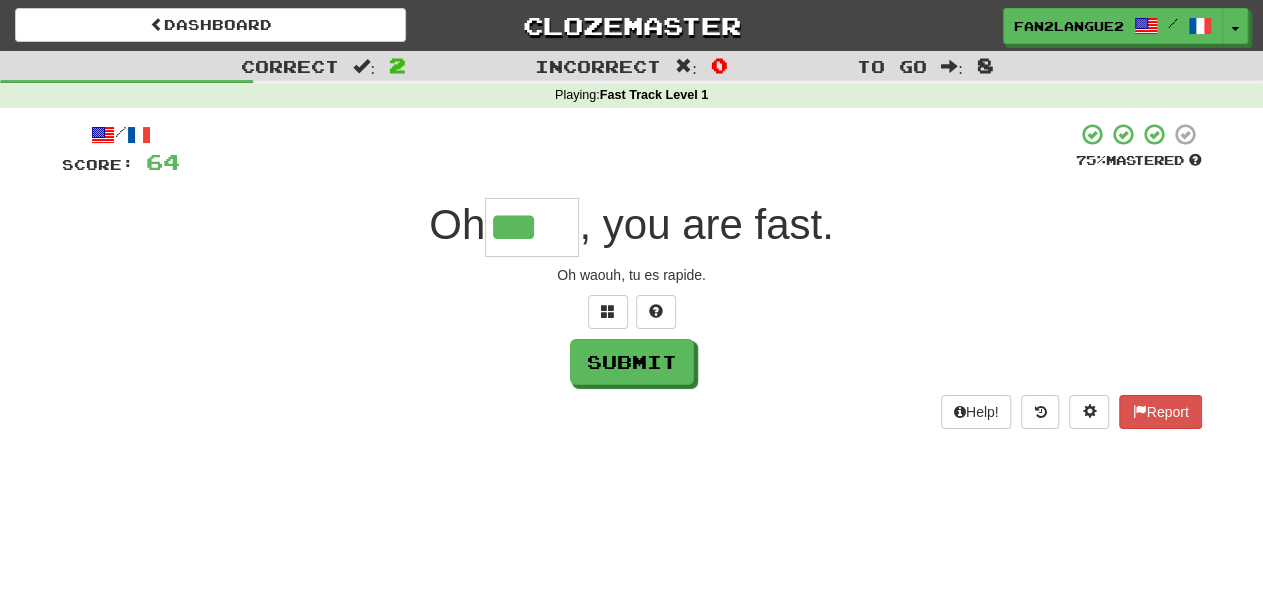 type on "***" 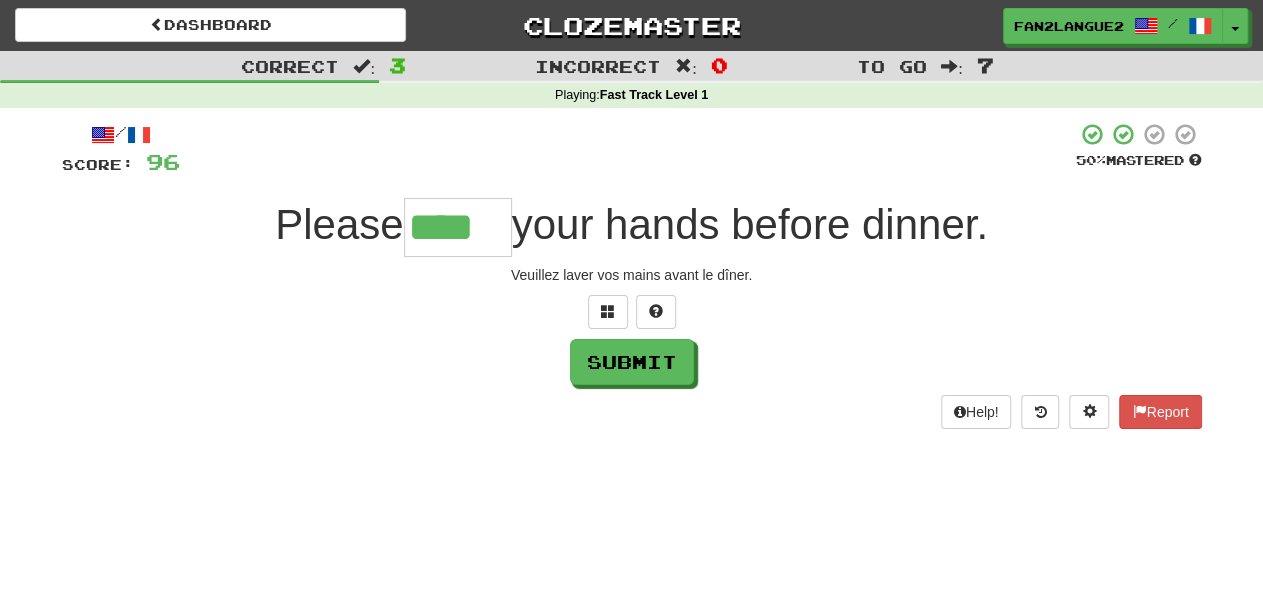 type on "****" 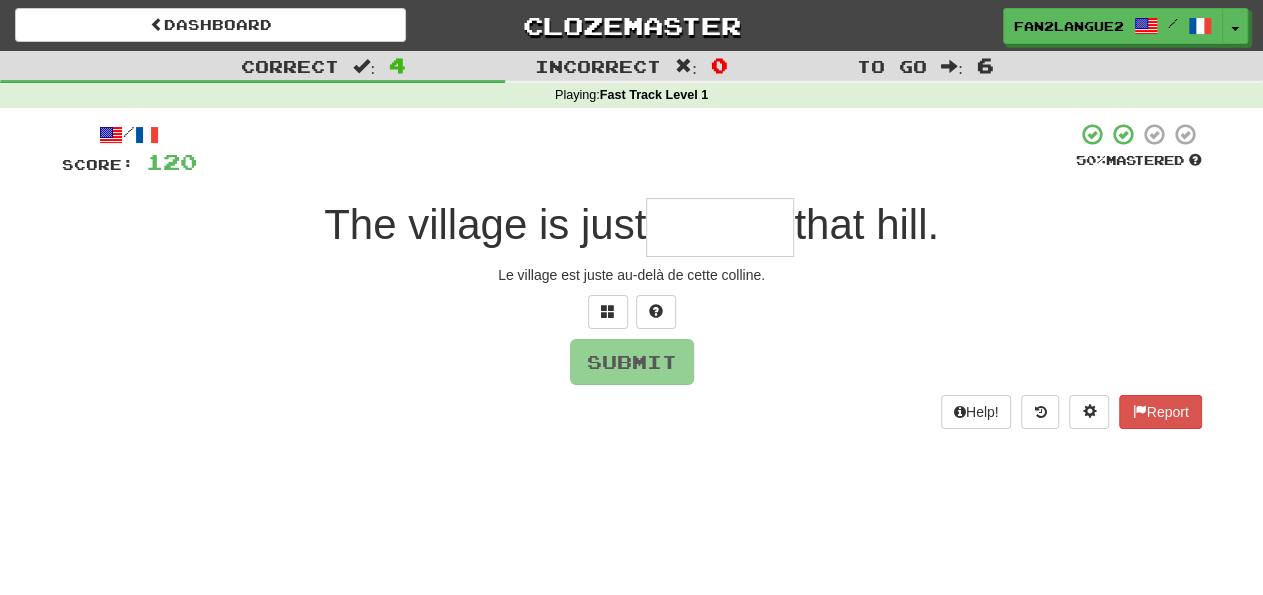 type on "*" 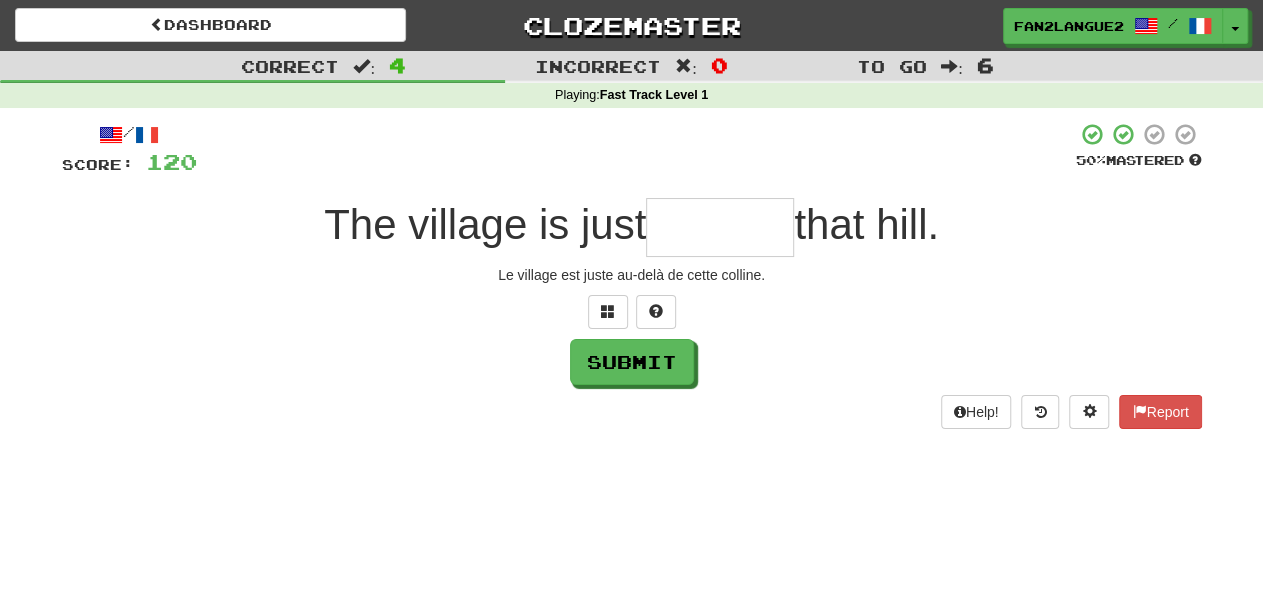 type on "*" 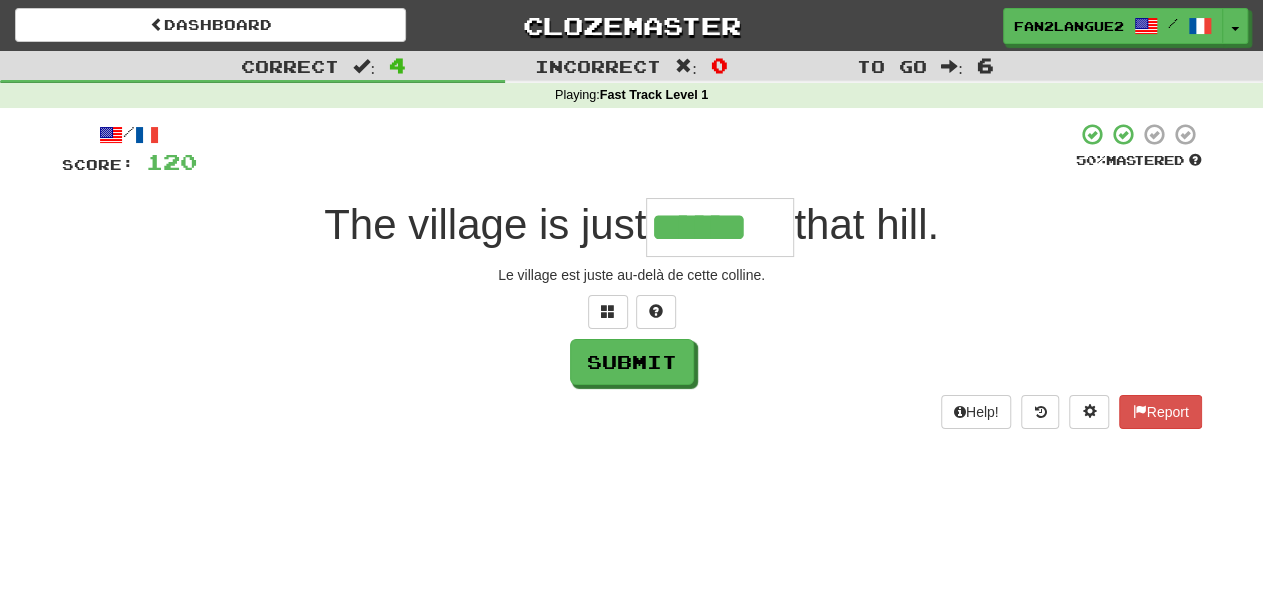 type on "******" 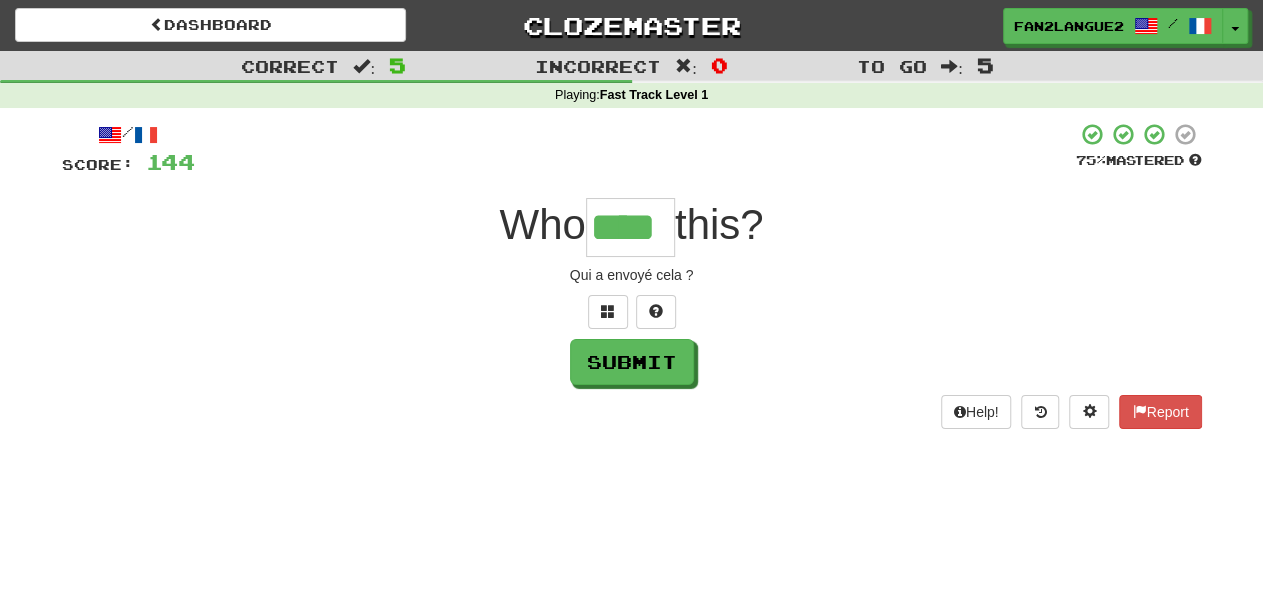 type on "****" 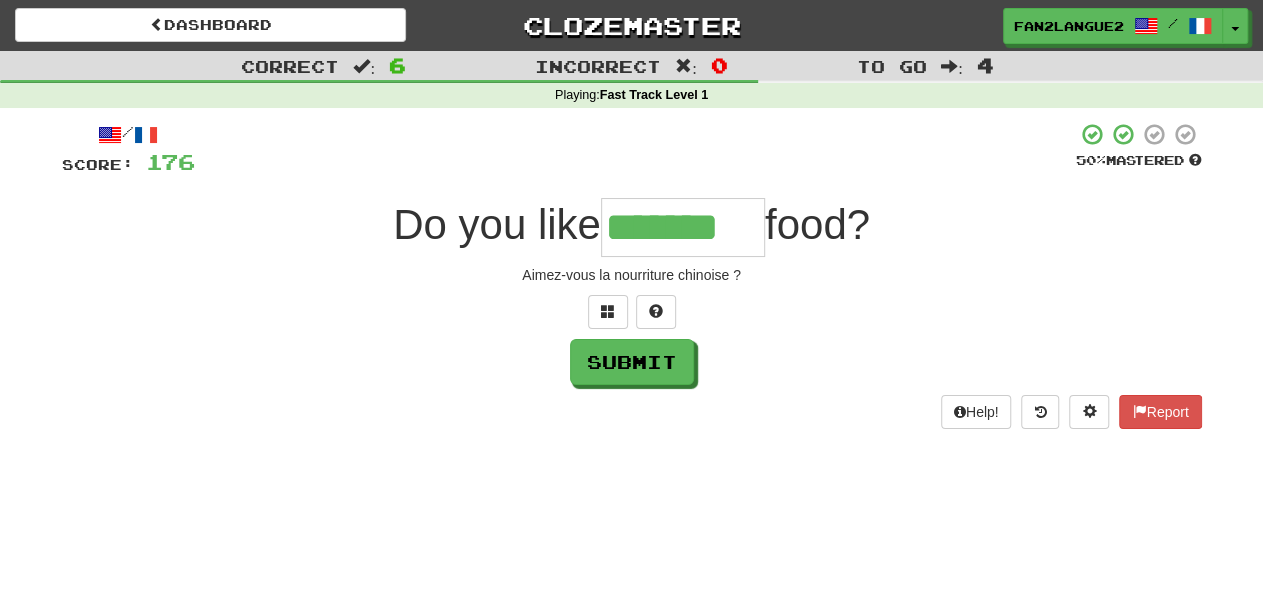 type on "*******" 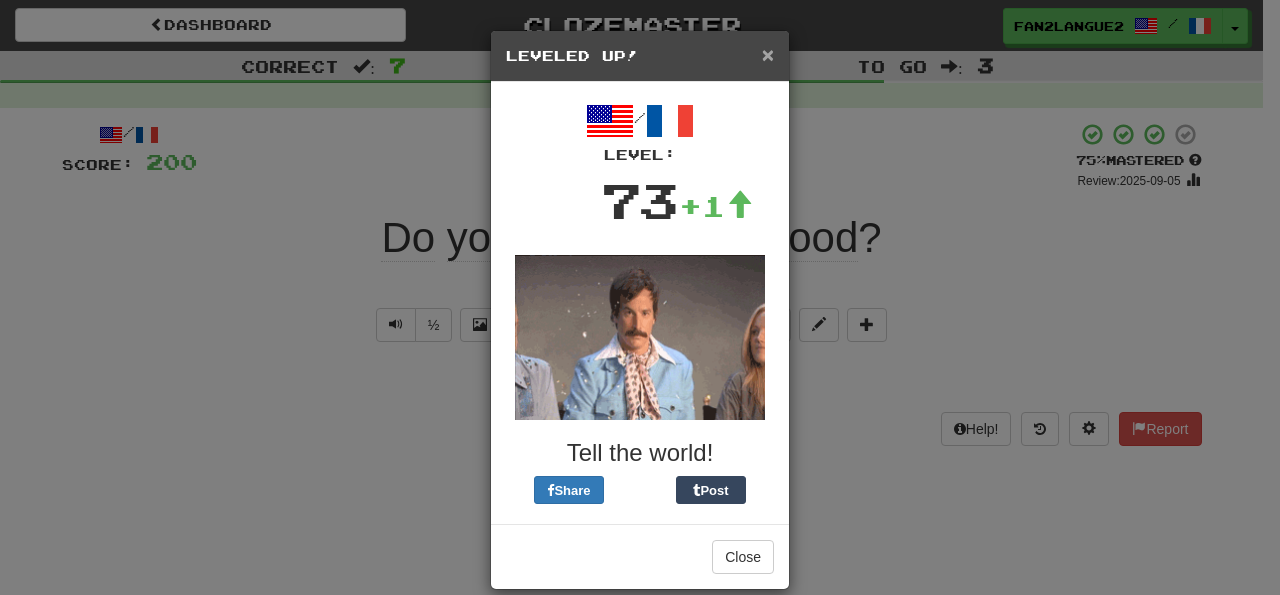 click on "×" at bounding box center (768, 54) 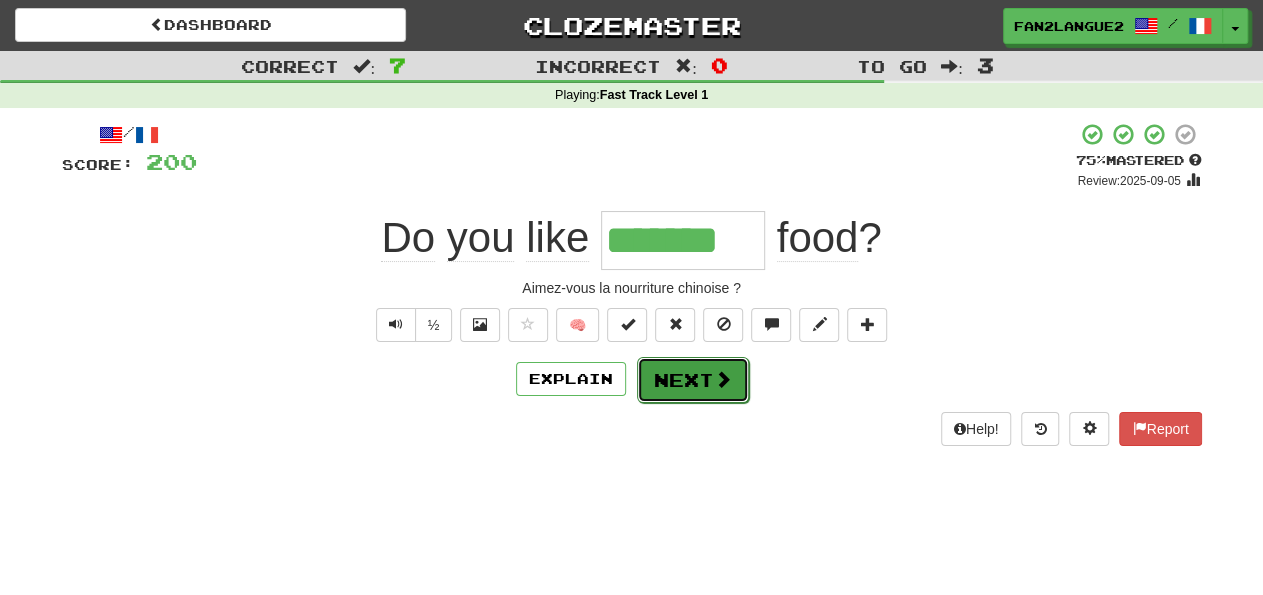 click on "Next" at bounding box center [693, 380] 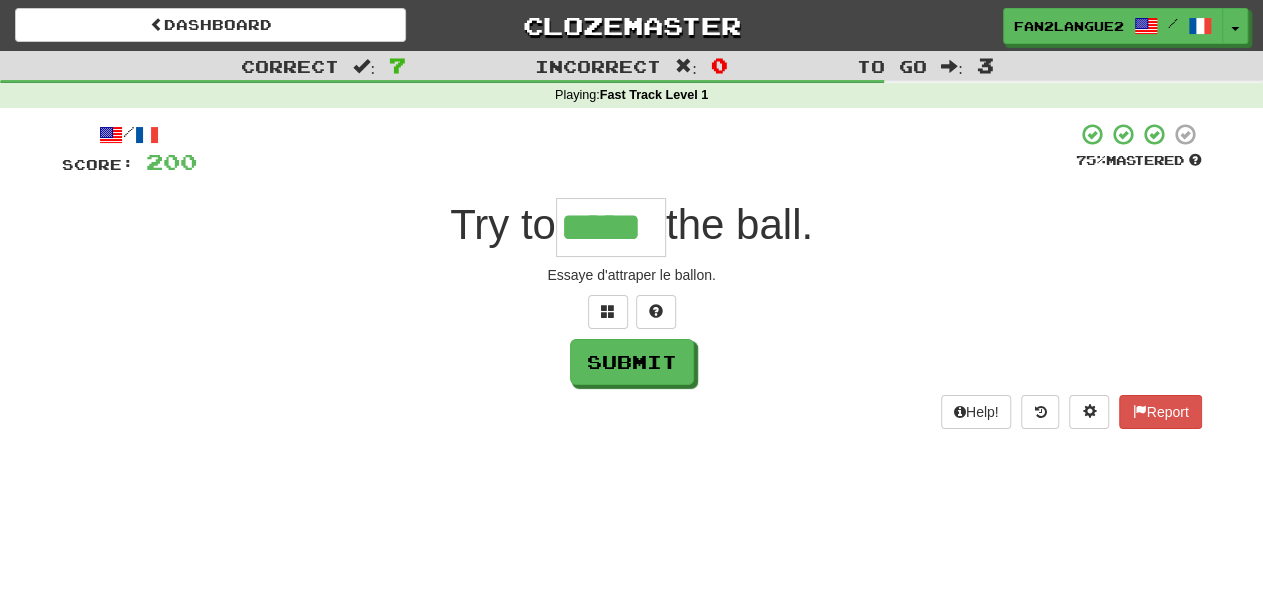 type on "*****" 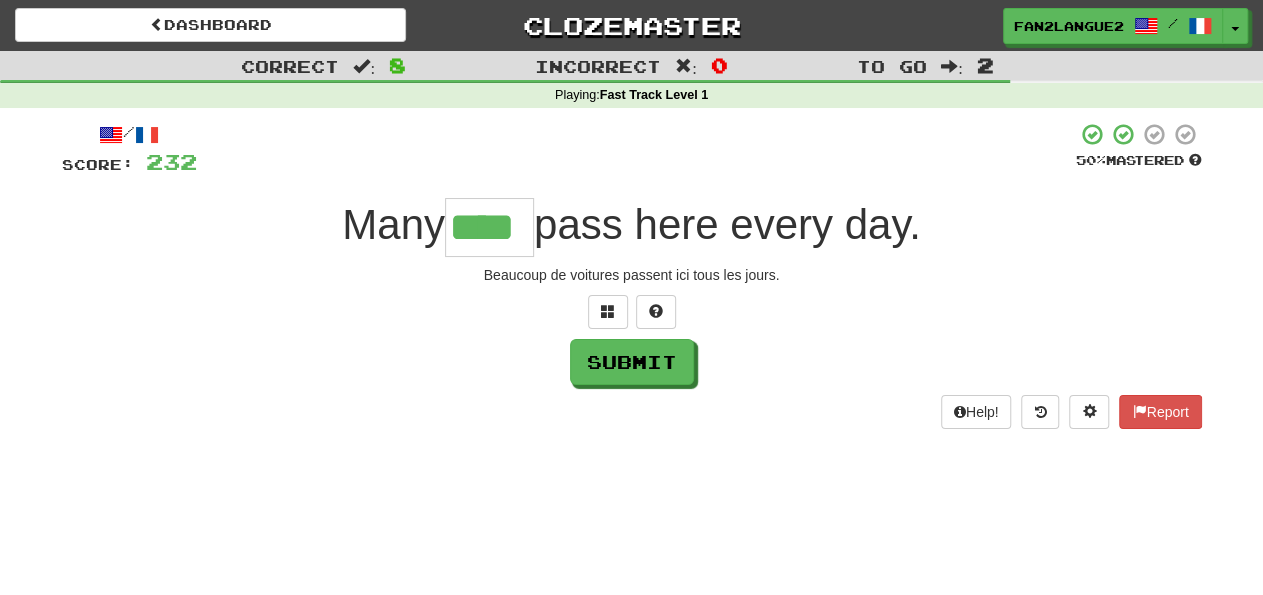 type on "****" 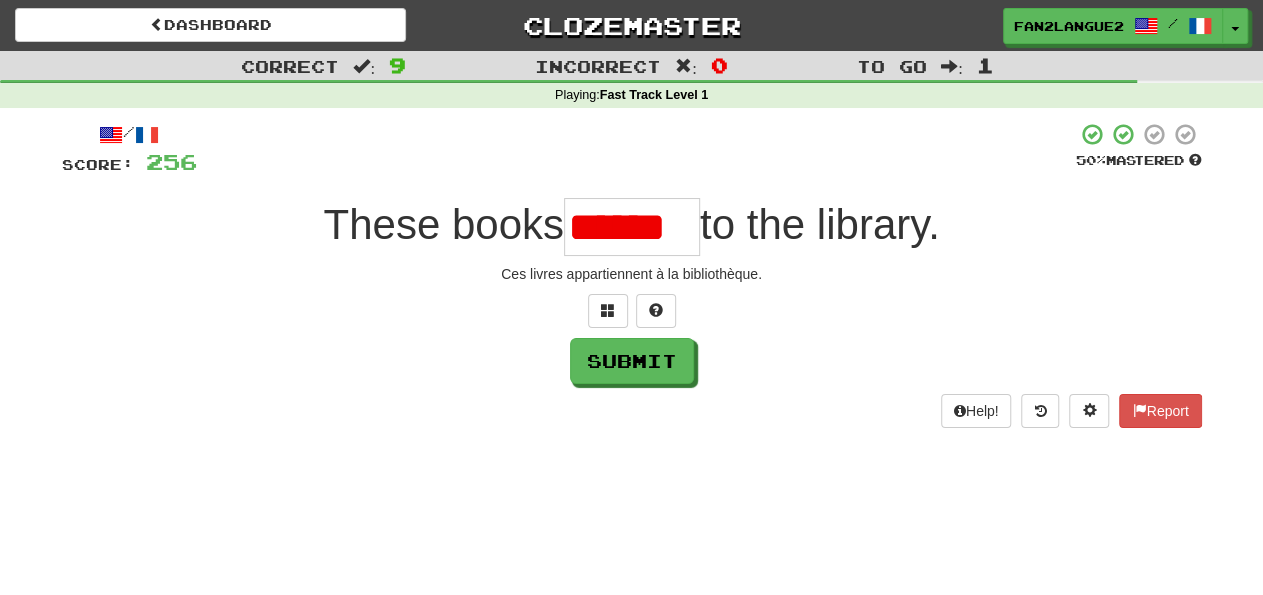 scroll, scrollTop: 0, scrollLeft: 0, axis: both 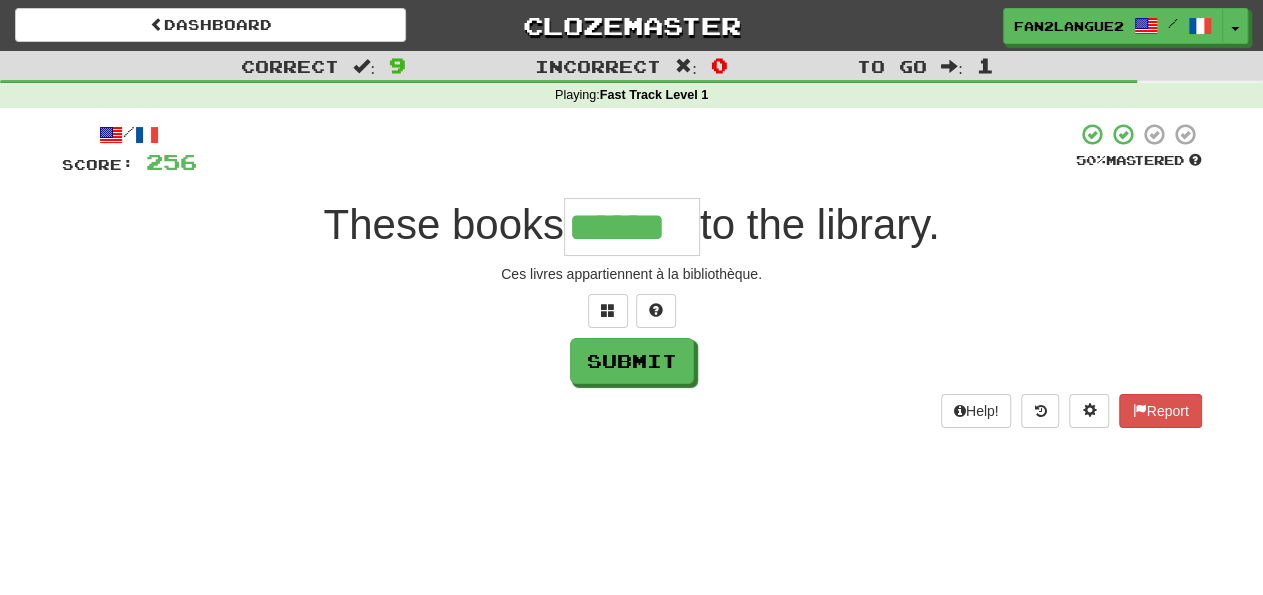 type on "******" 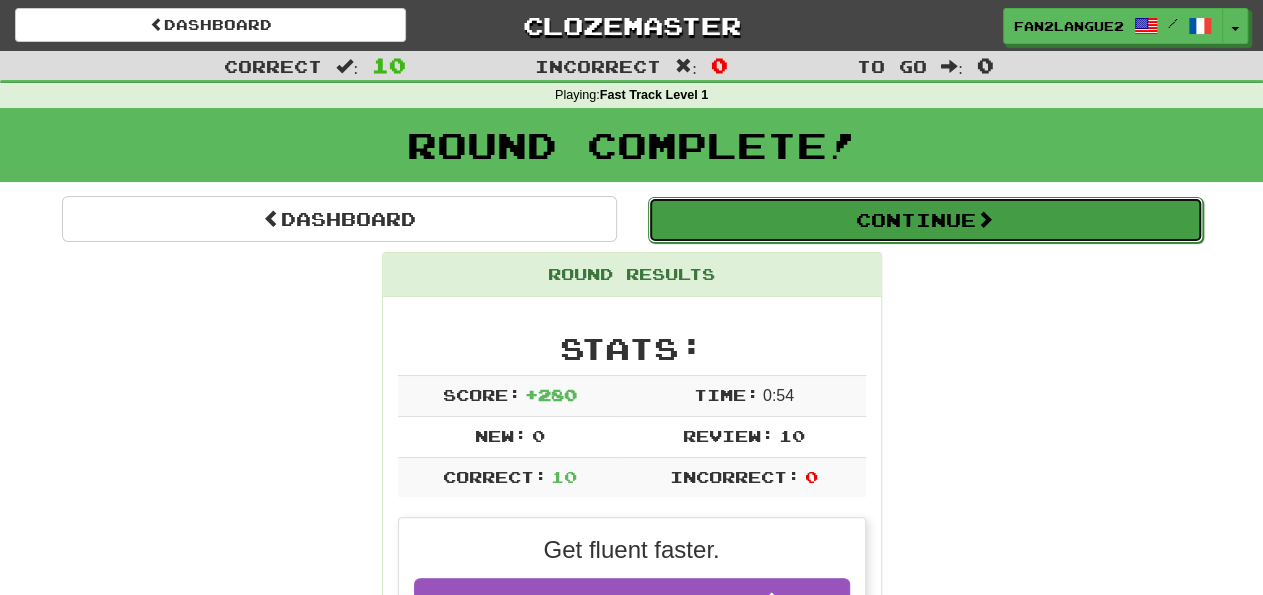 click on "Continue" at bounding box center [925, 220] 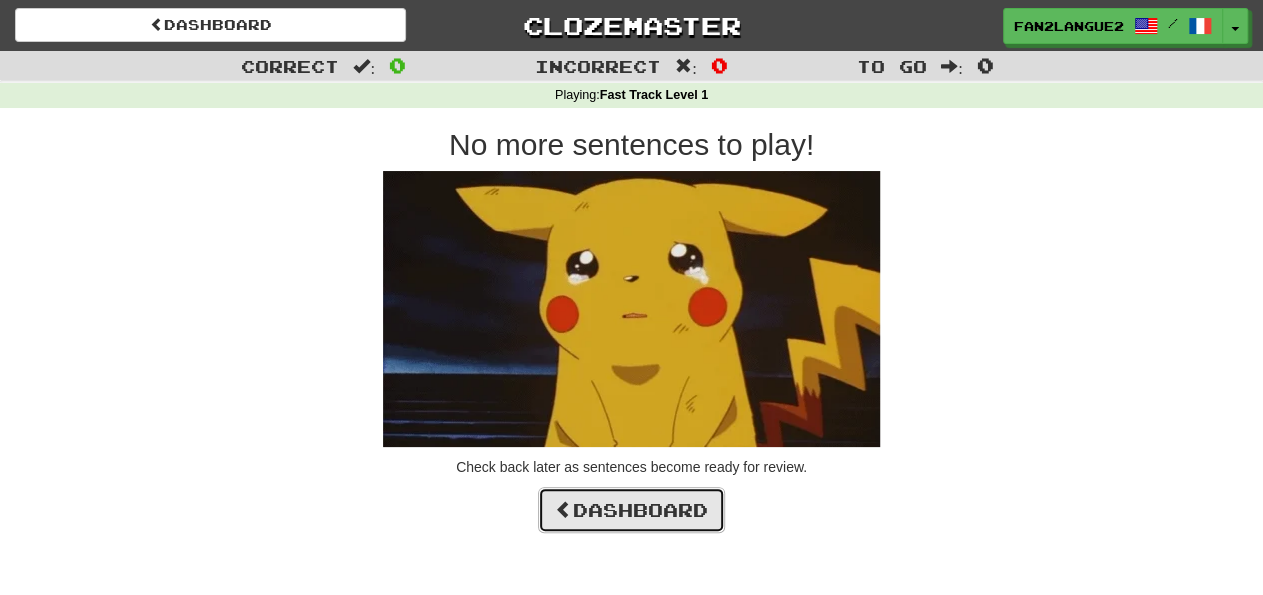 click on "Dashboard" at bounding box center (631, 510) 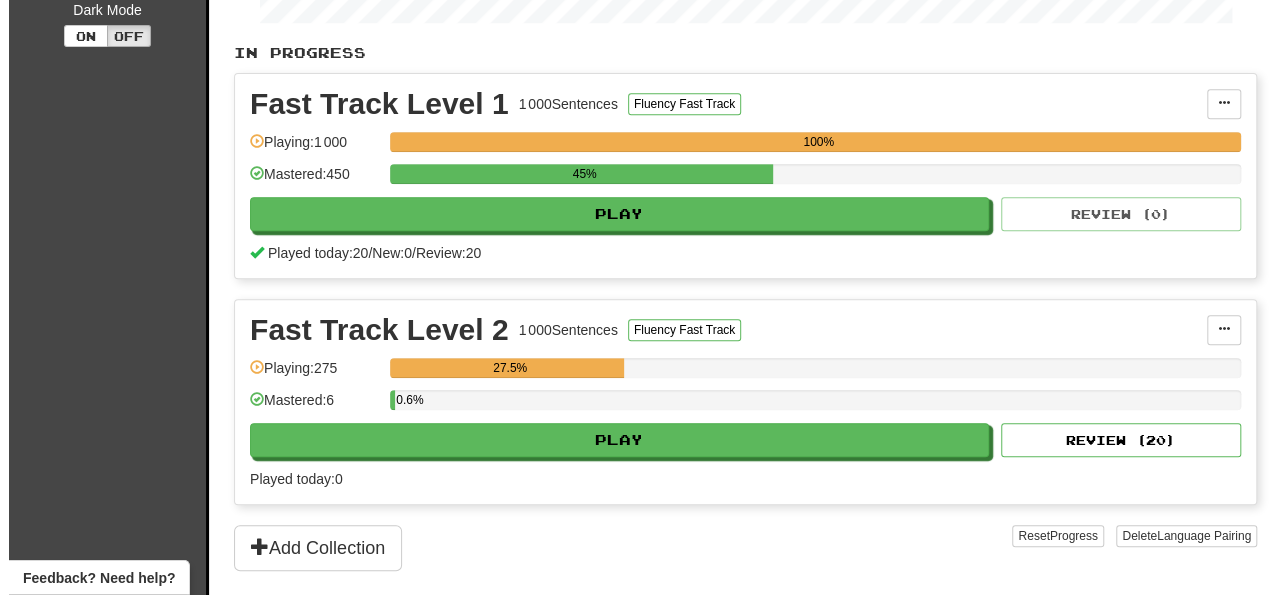 scroll, scrollTop: 390, scrollLeft: 0, axis: vertical 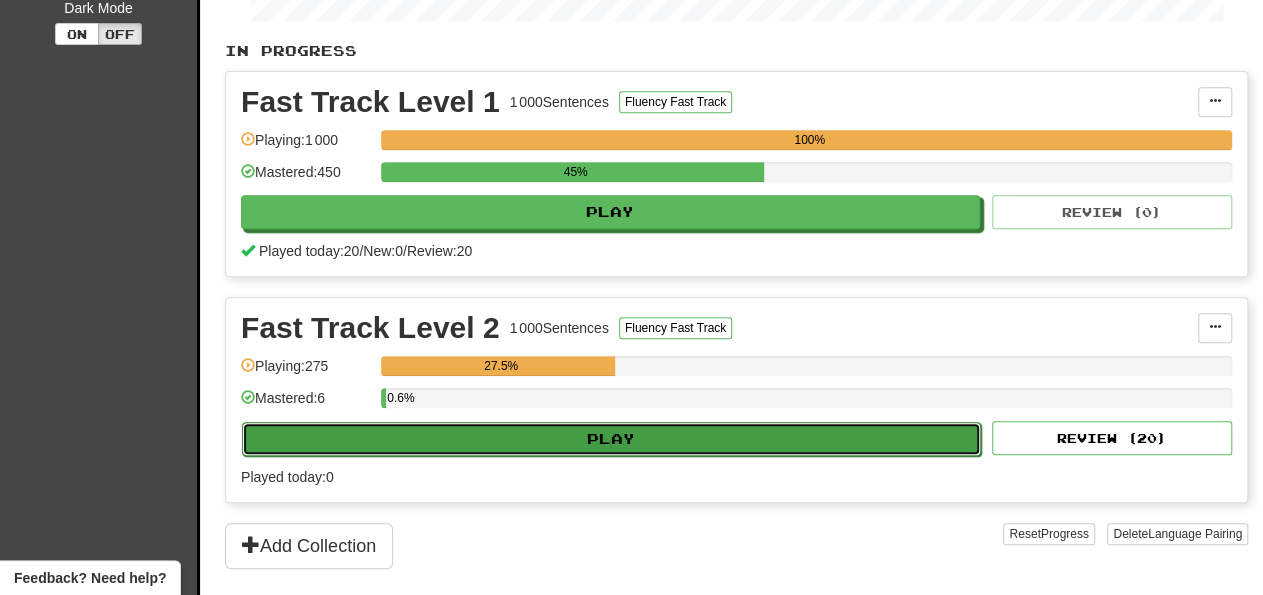 click on "Play" at bounding box center (611, 439) 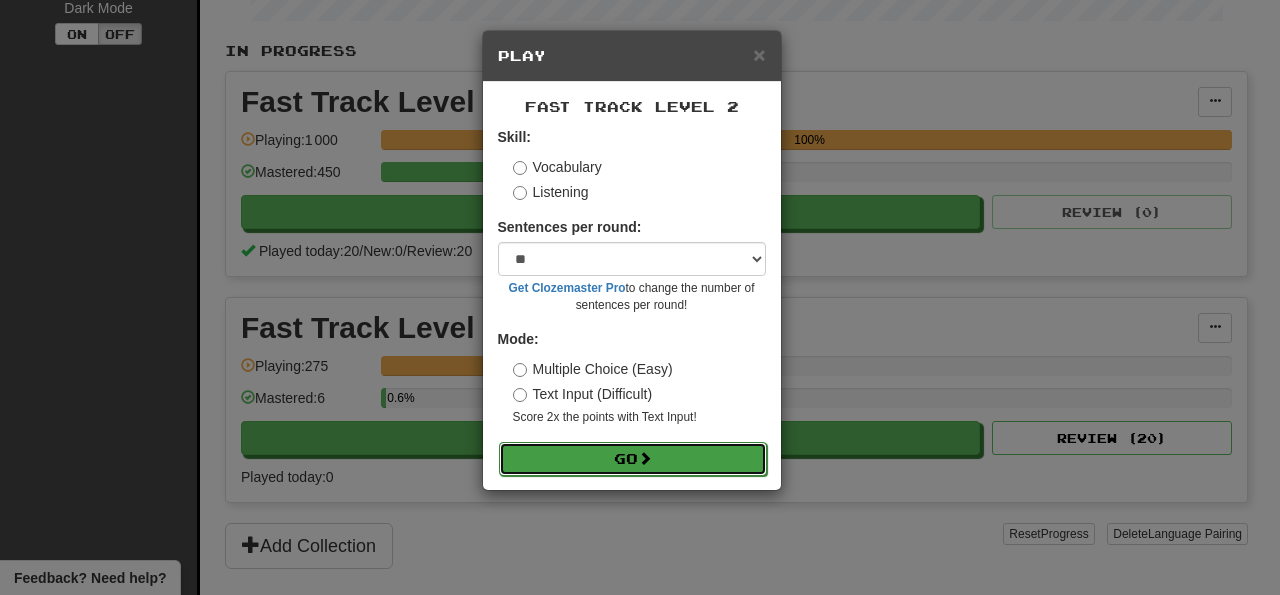 click on "Go" at bounding box center [633, 459] 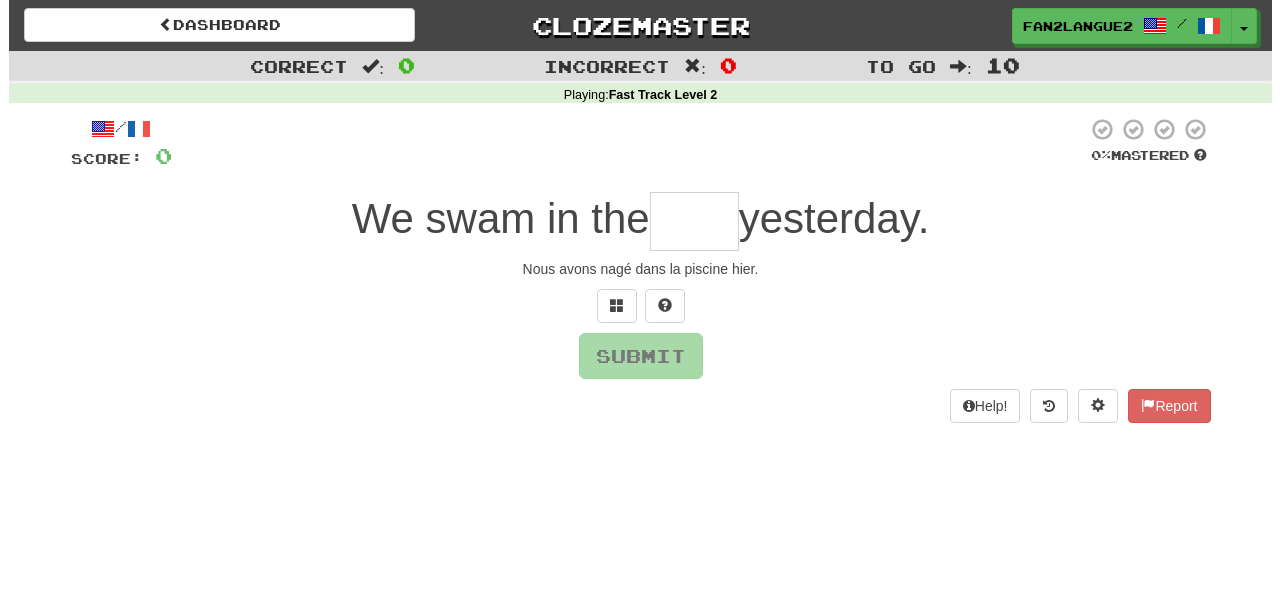 scroll, scrollTop: 0, scrollLeft: 0, axis: both 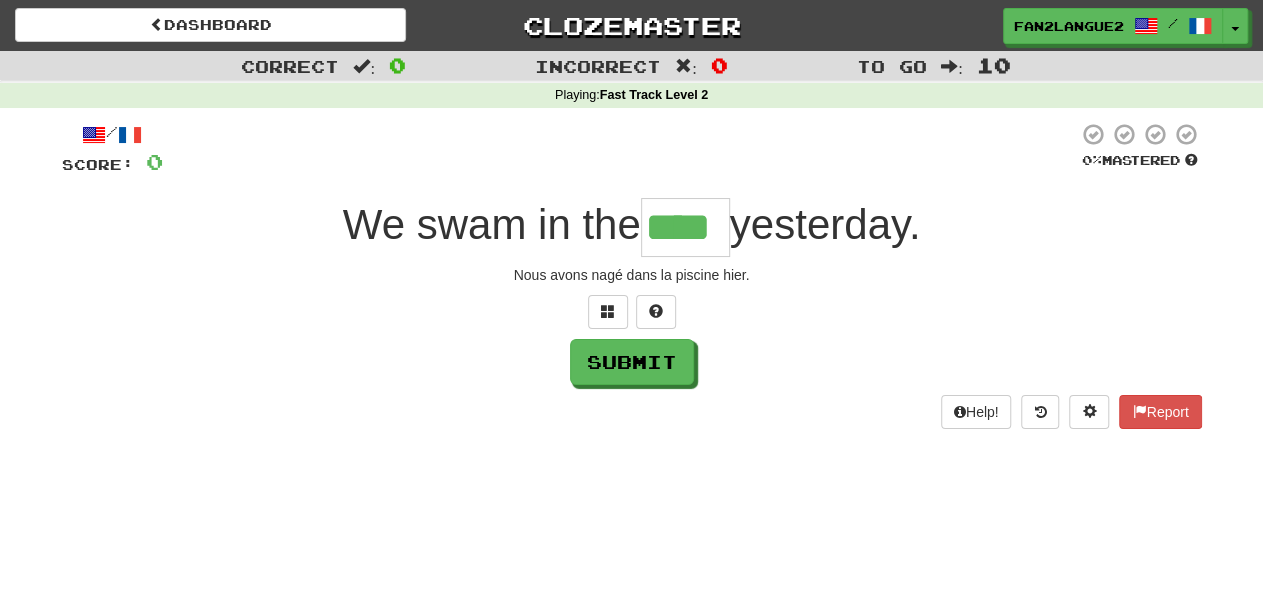 type on "****" 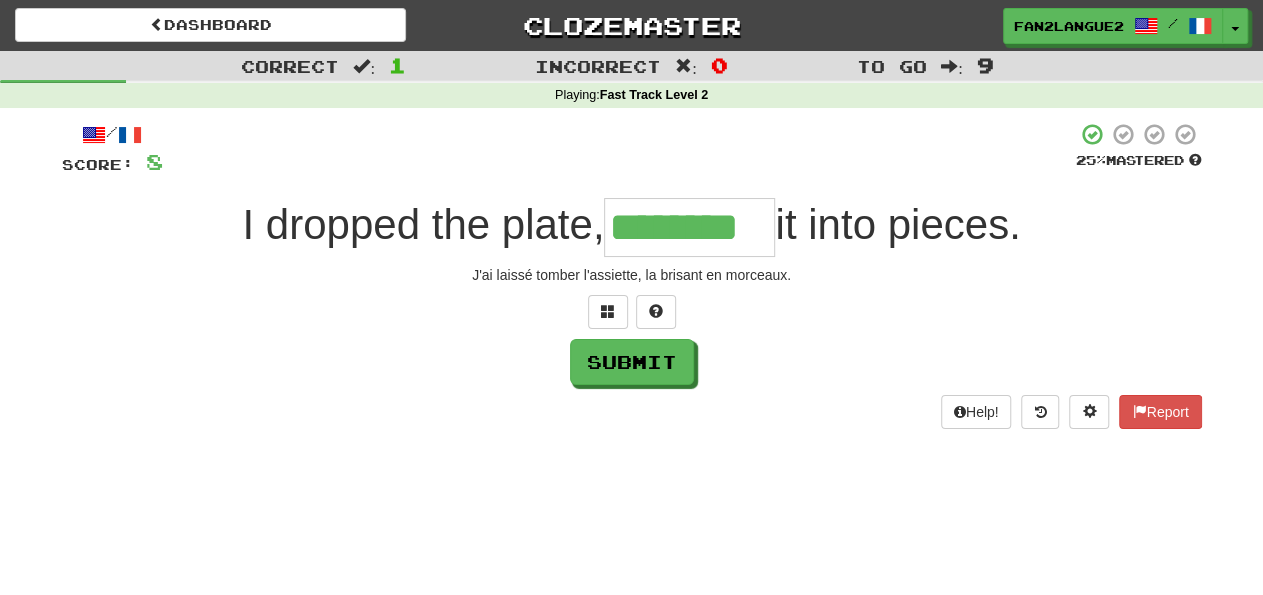 type on "********" 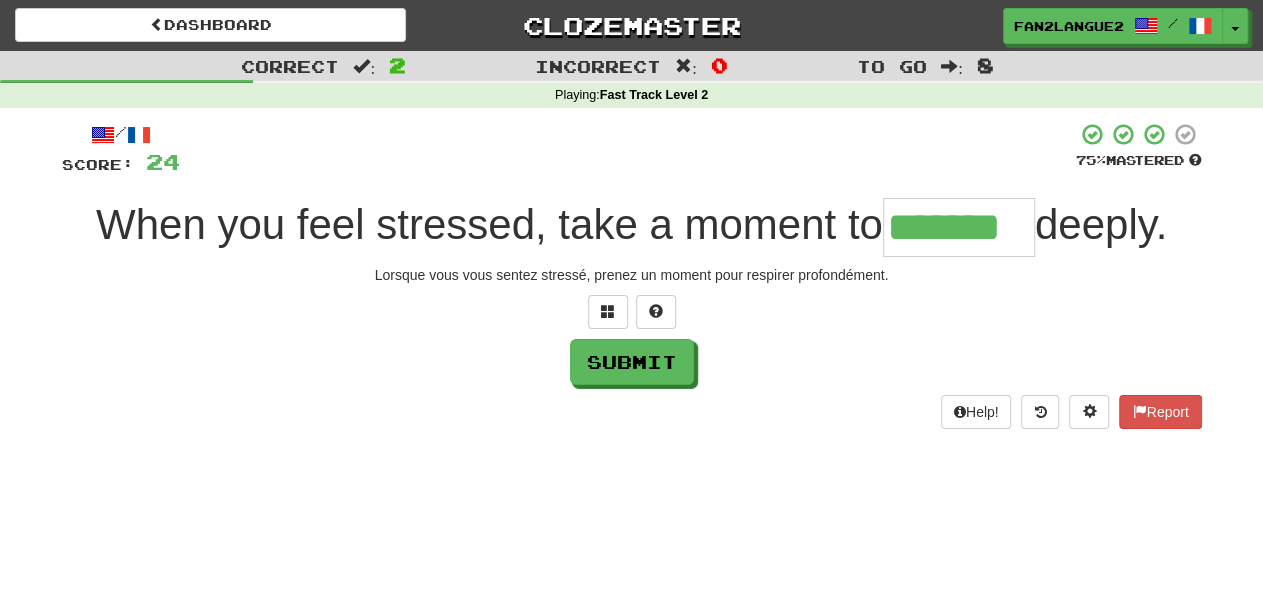 type on "*******" 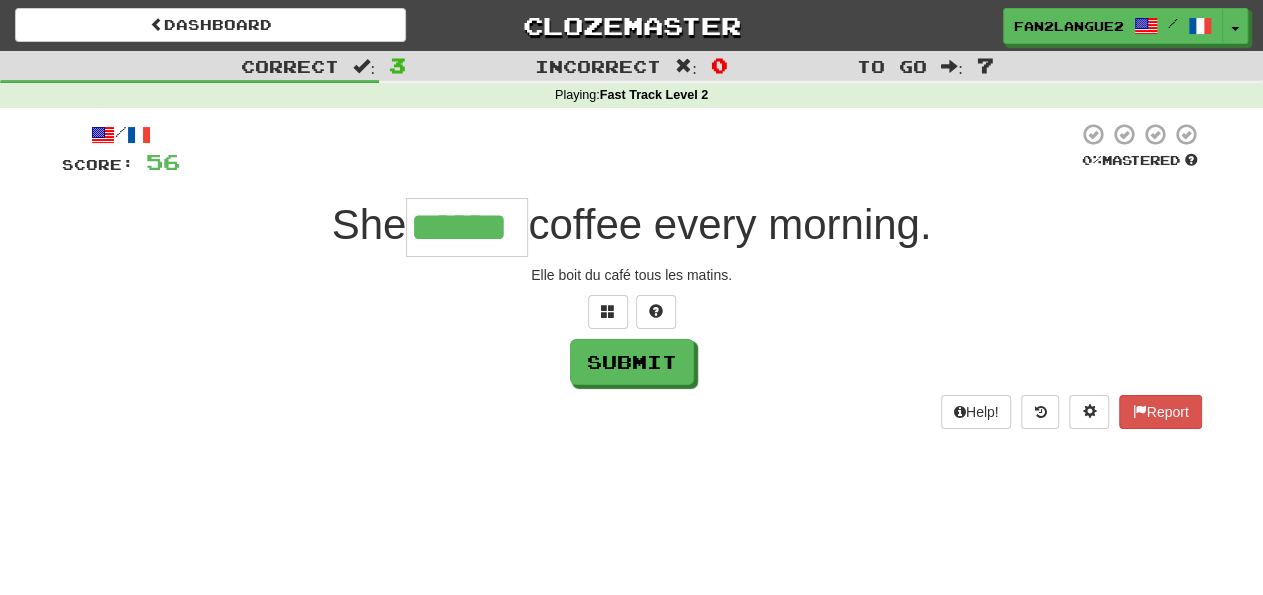 type on "******" 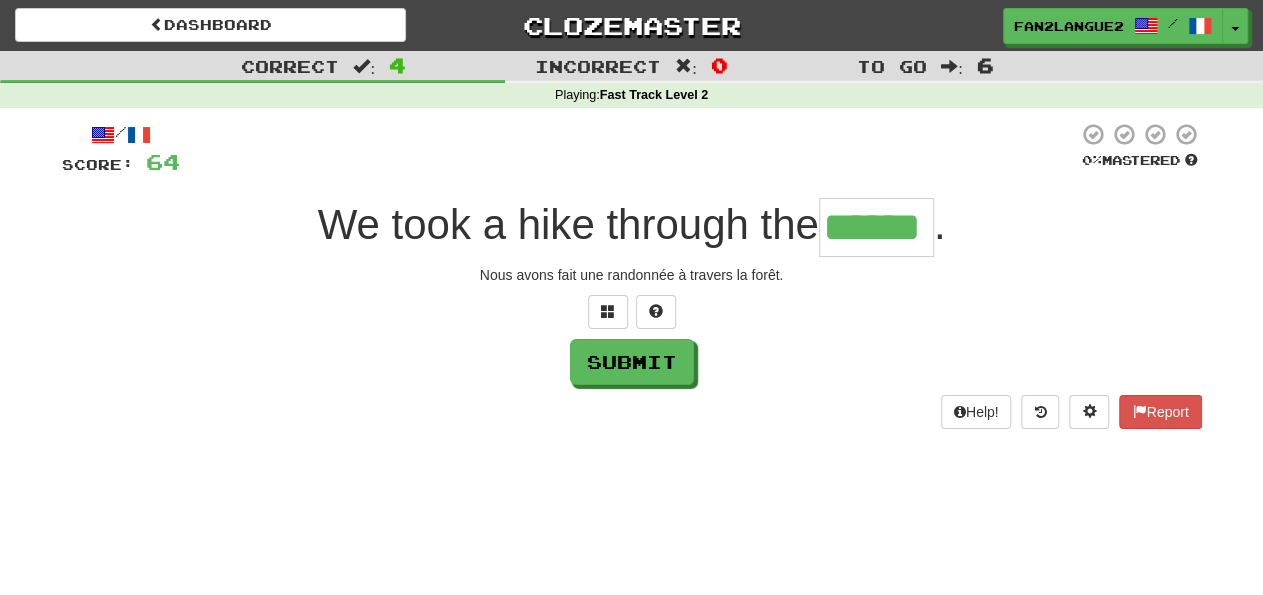 type on "******" 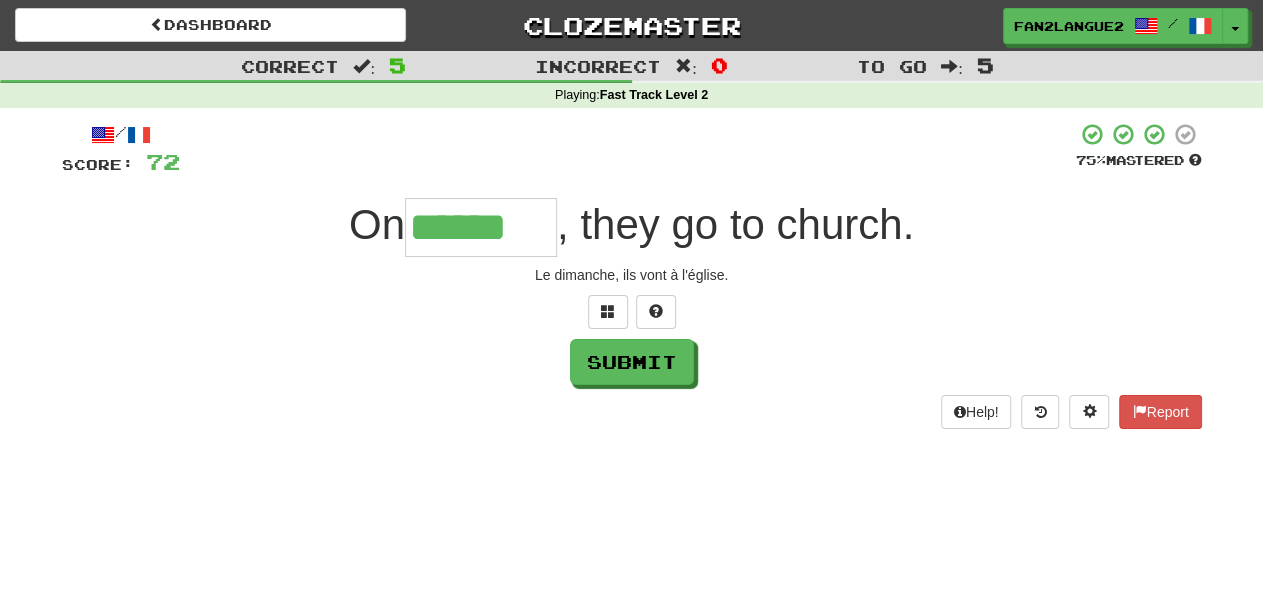 type on "******" 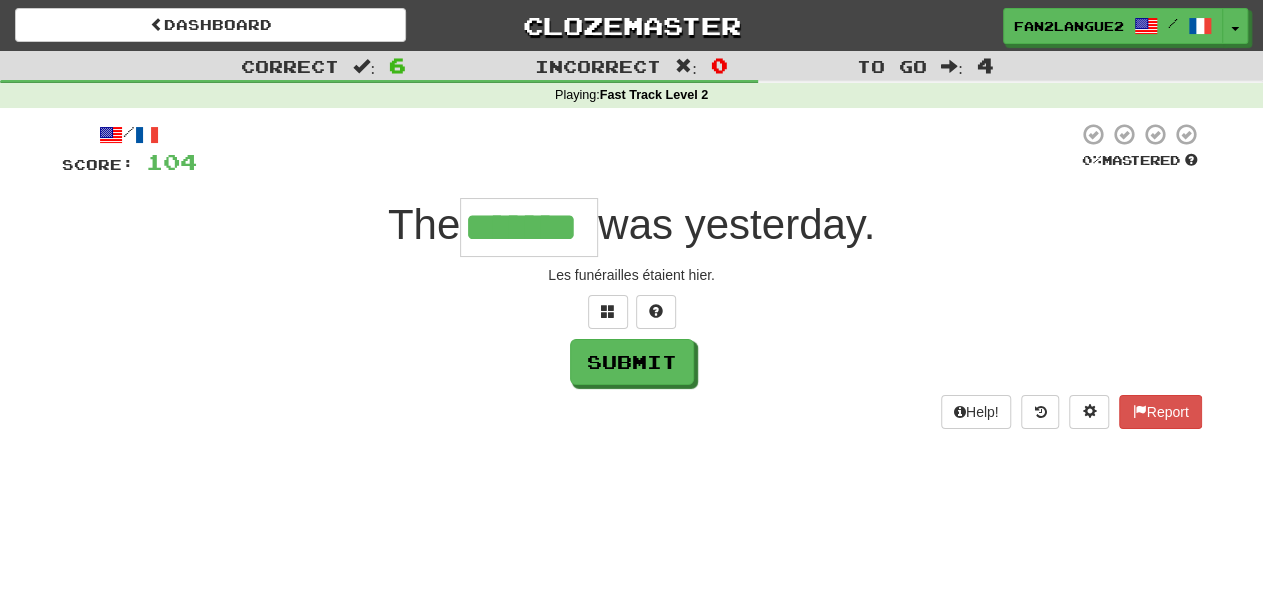 type on "*******" 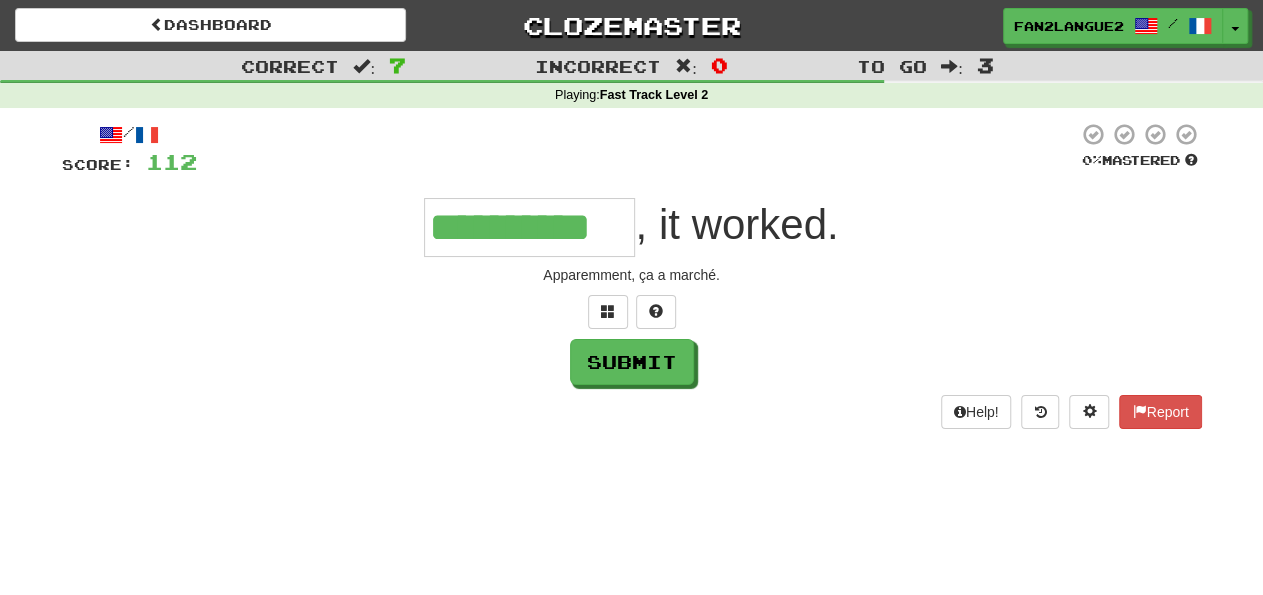 type on "**********" 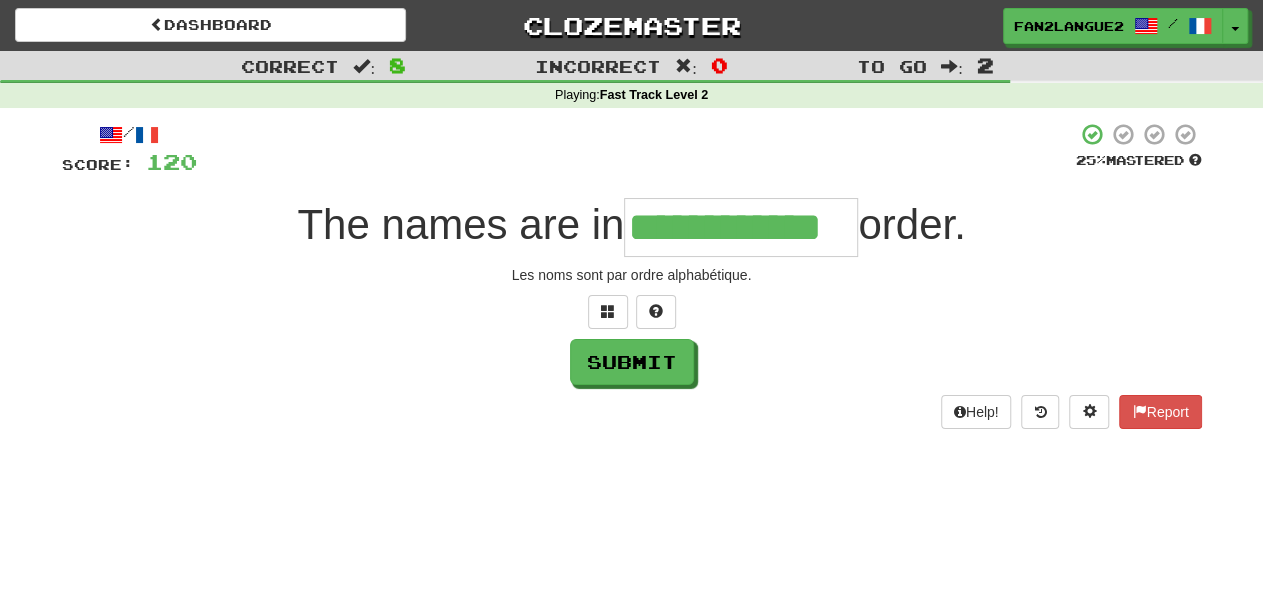 type on "**********" 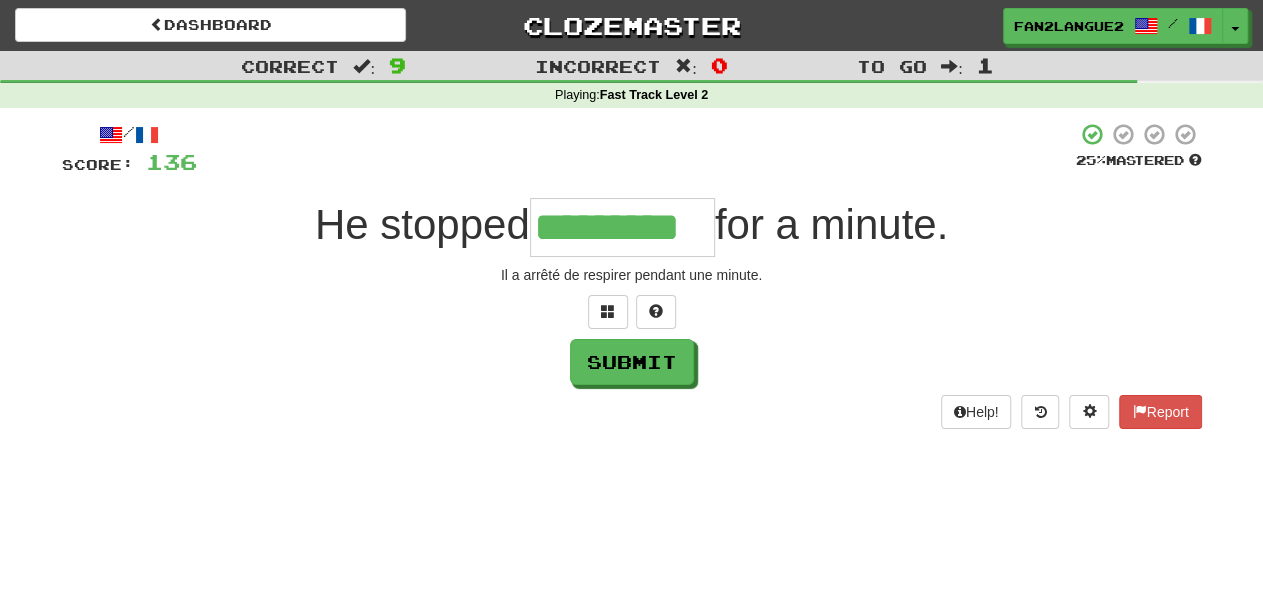 type on "*********" 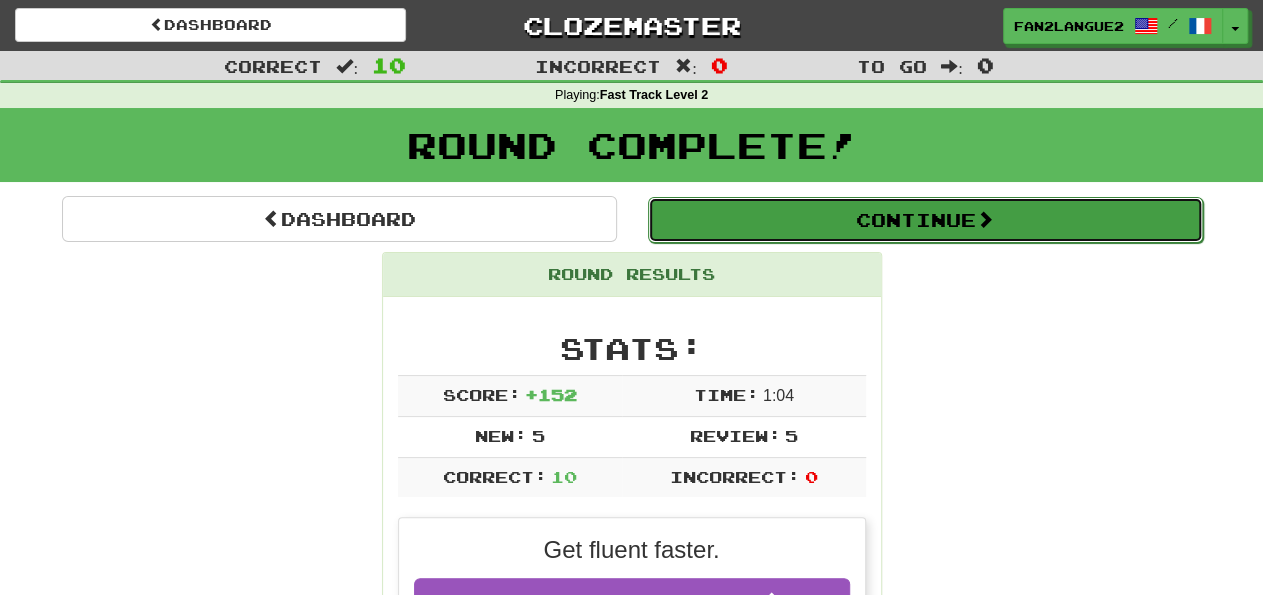 click on "Continue" at bounding box center (925, 220) 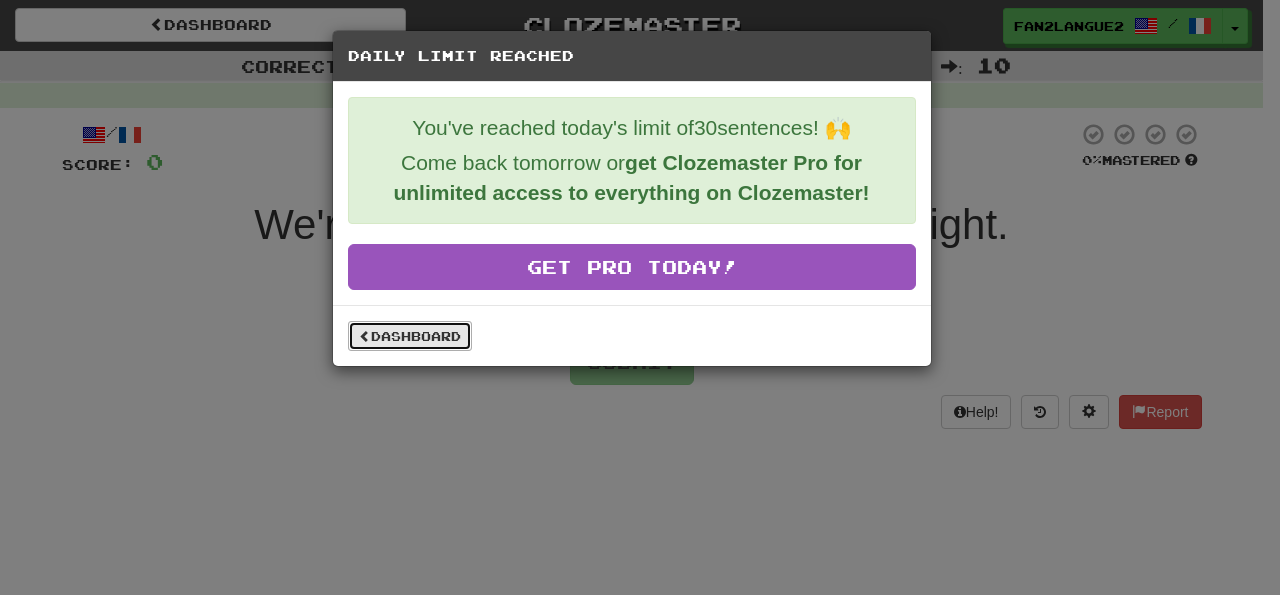 click on "Dashboard" at bounding box center (410, 336) 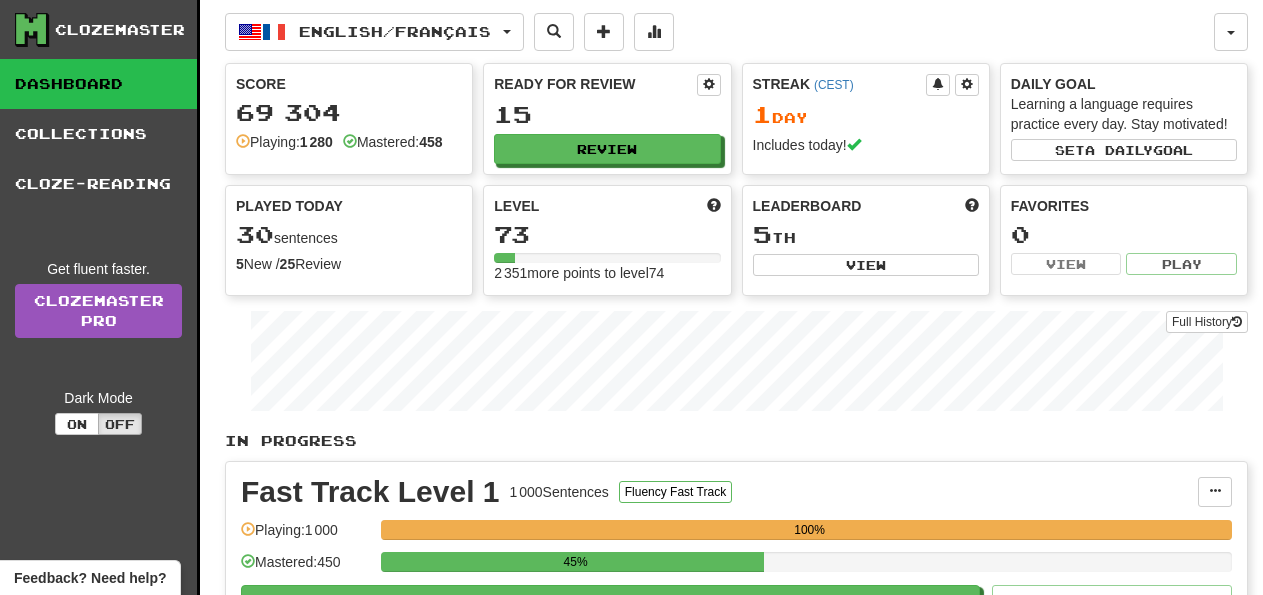 scroll, scrollTop: 0, scrollLeft: 0, axis: both 